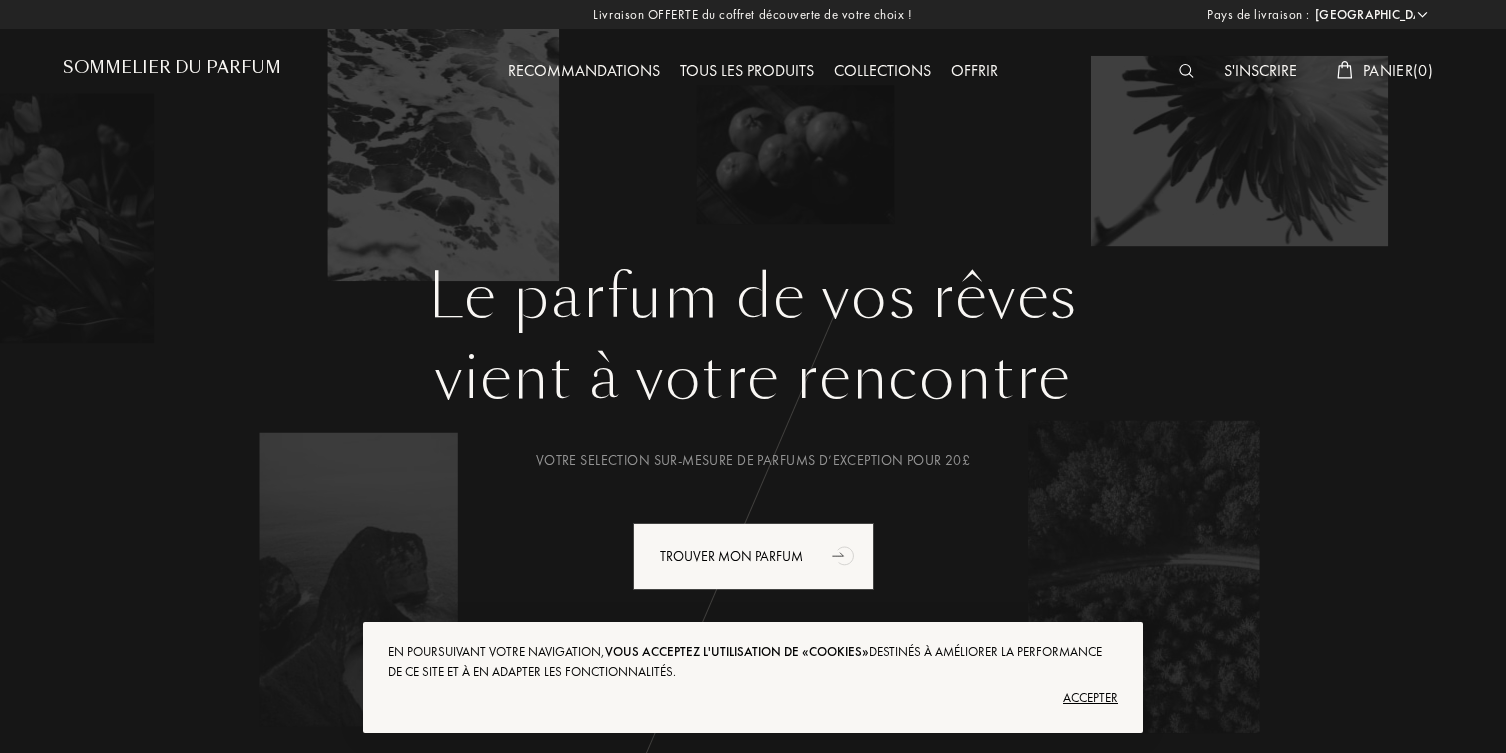 scroll, scrollTop: 0, scrollLeft: 0, axis: both 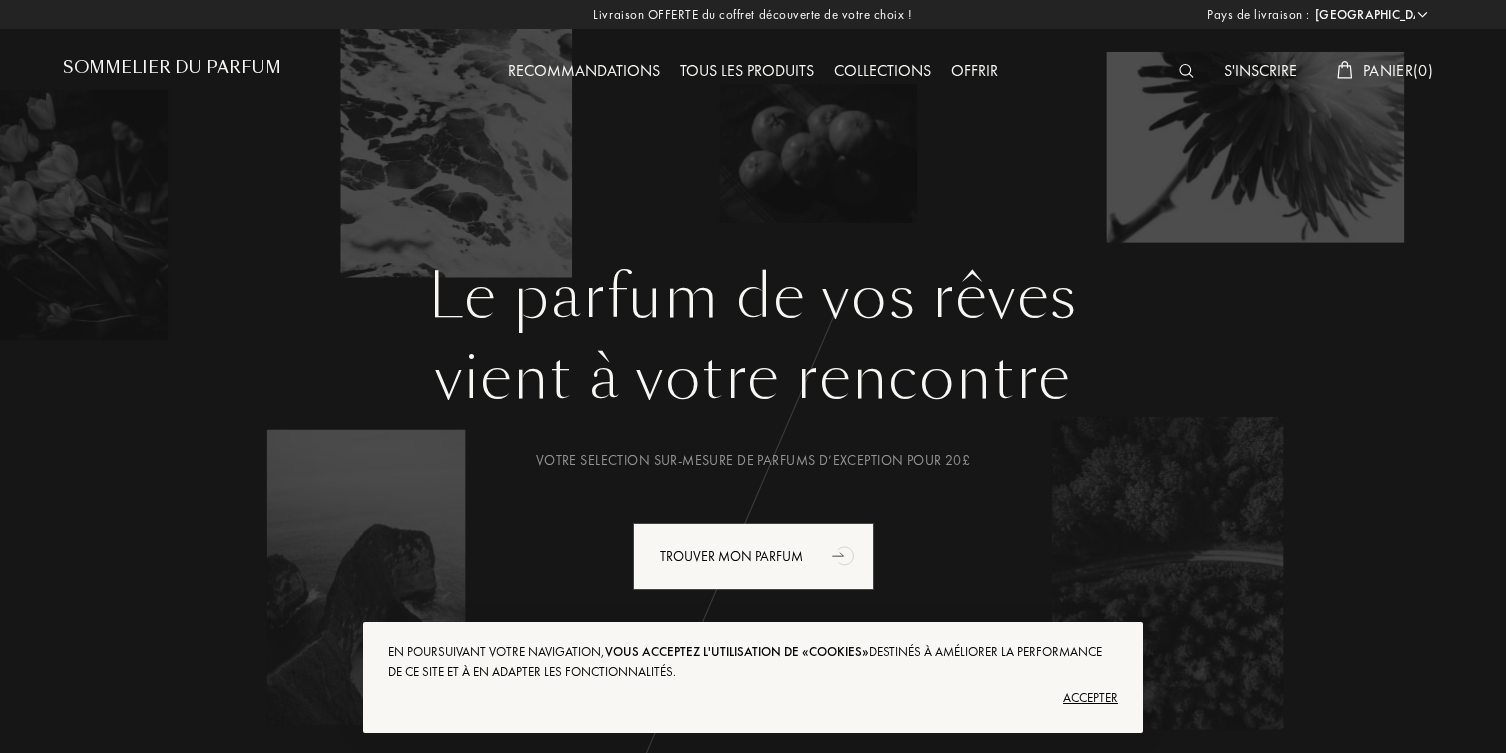 click at bounding box center [1186, 71] 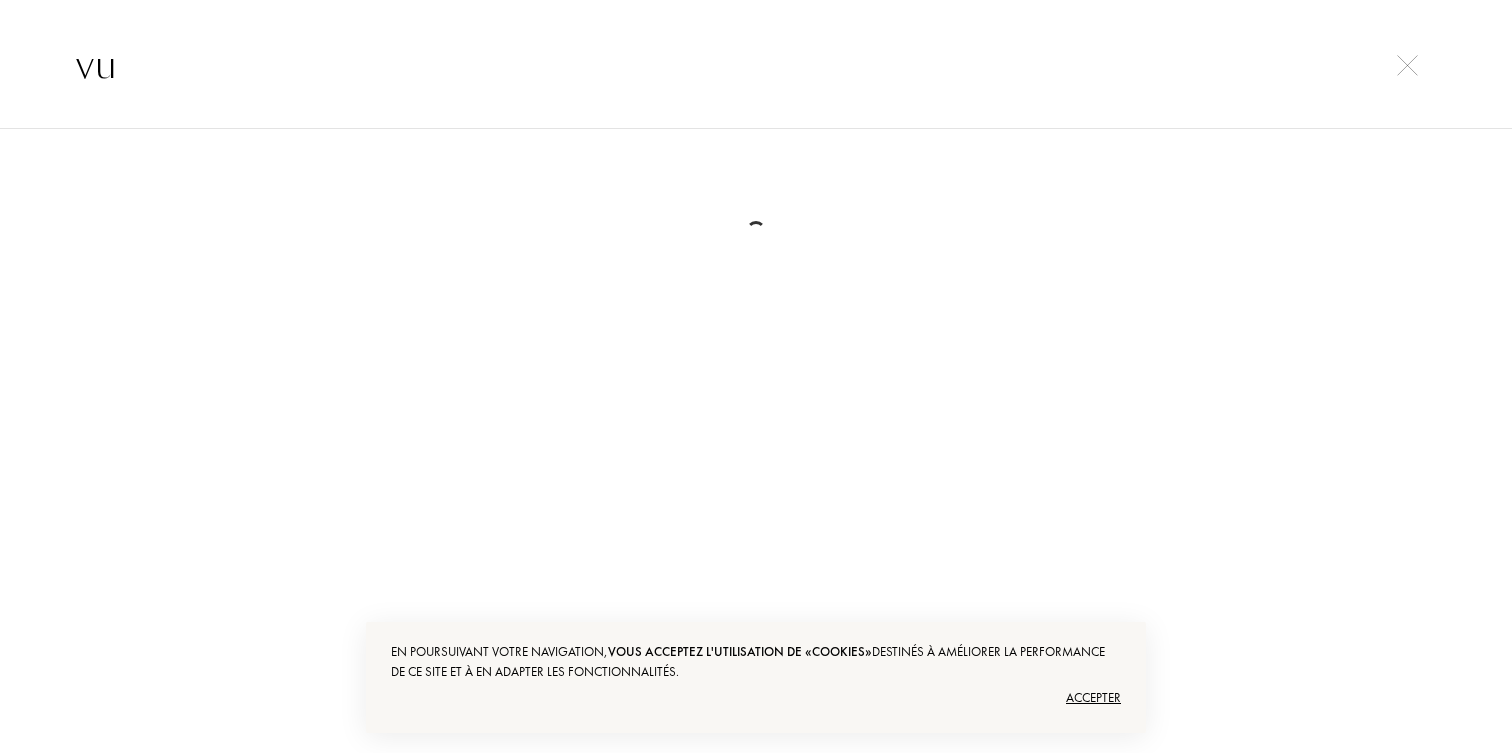 type on "v" 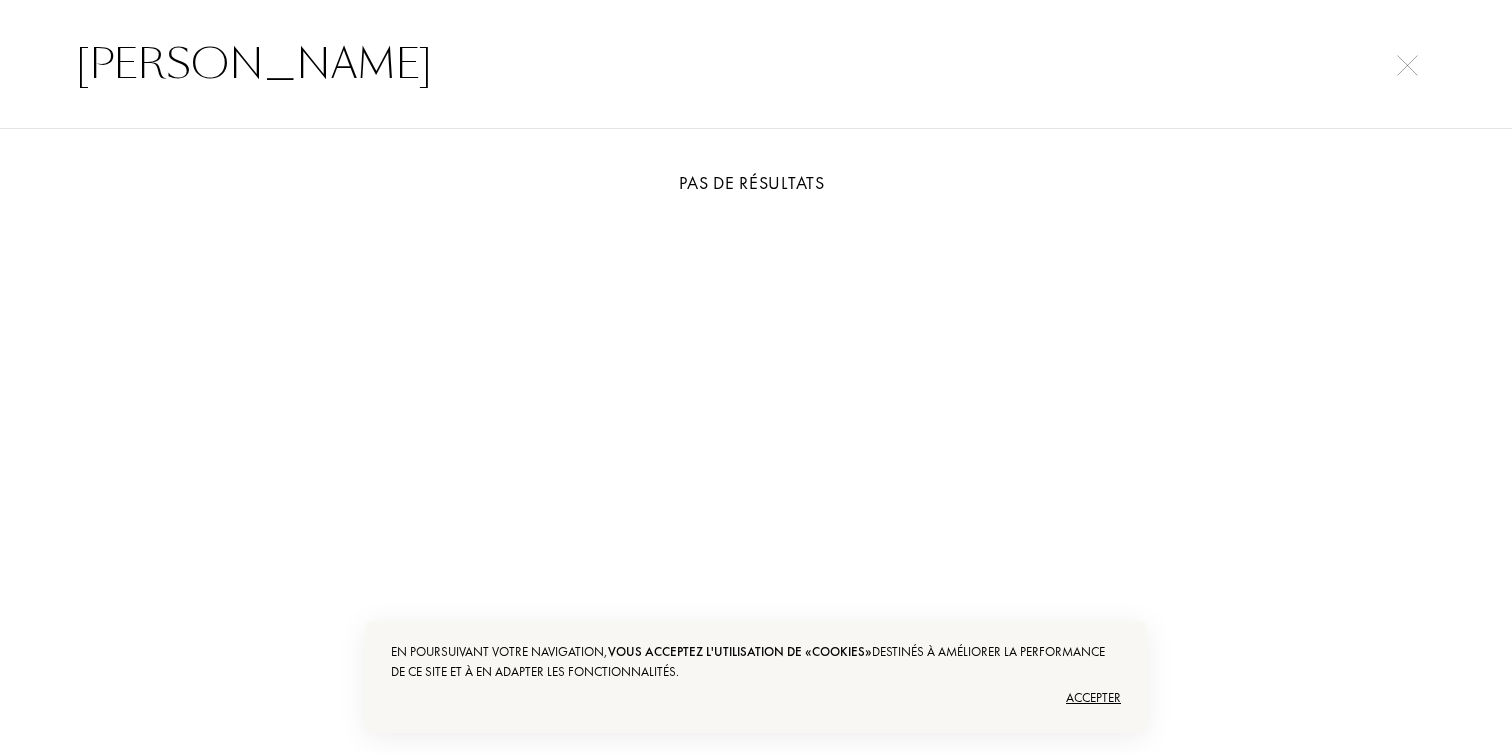 type on "louis vuitton" 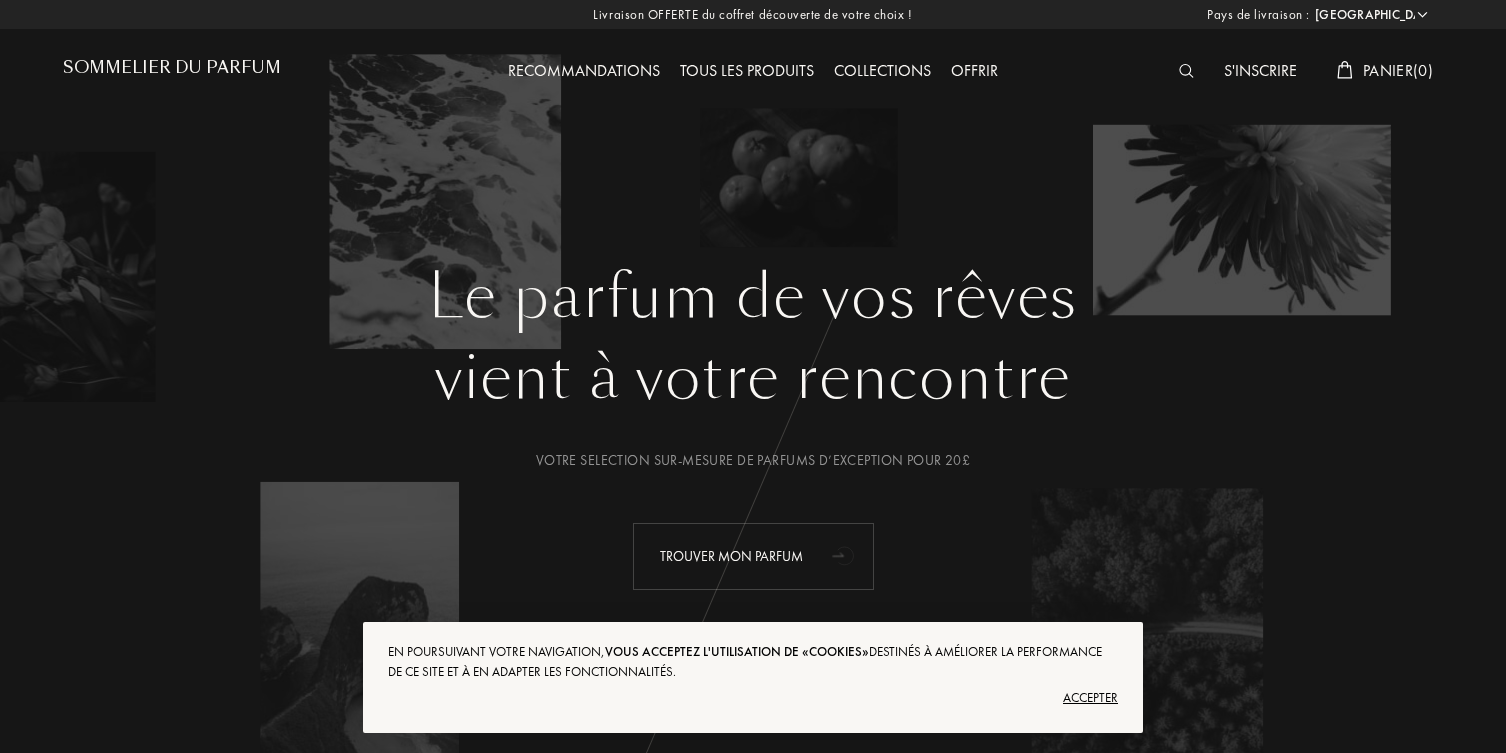 type 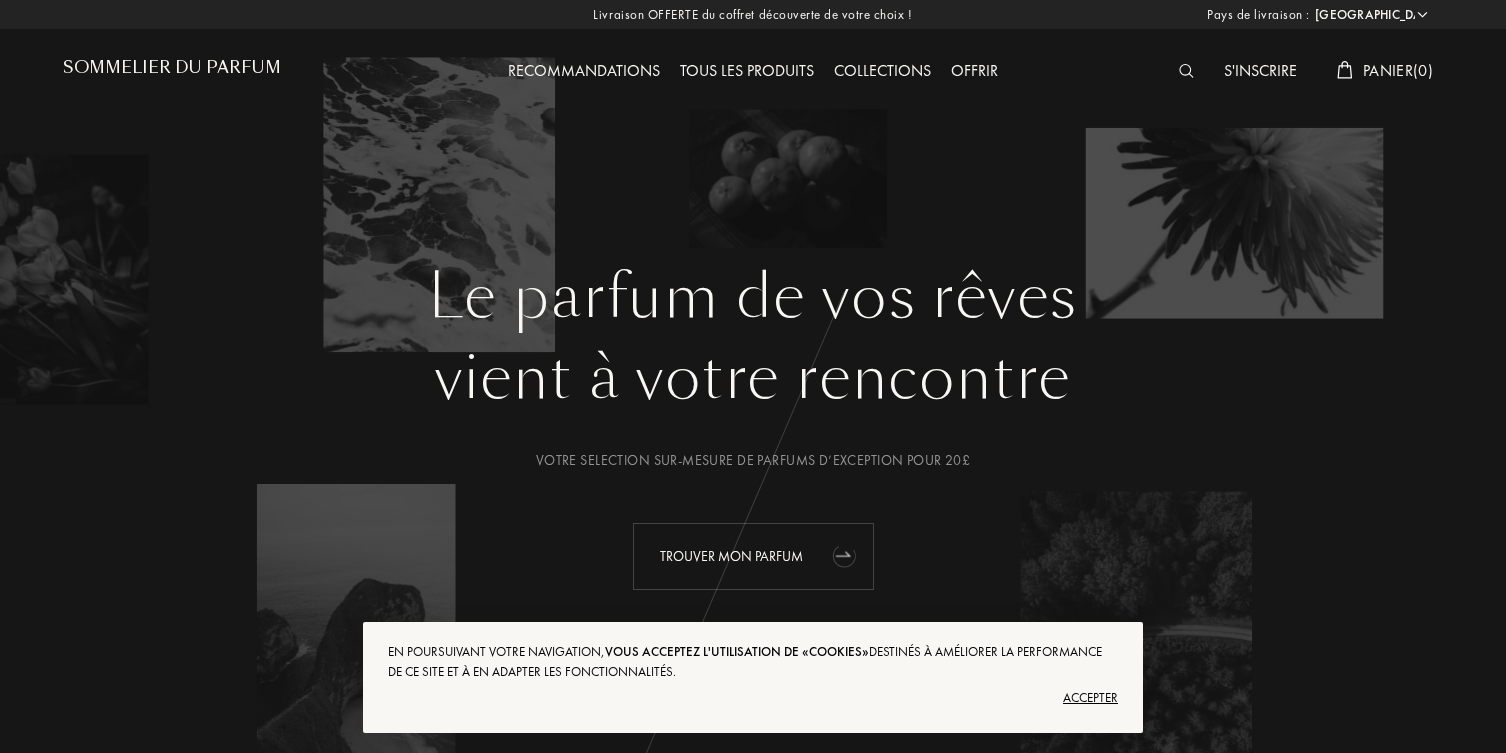 click on "Trouver mon parfum" at bounding box center (753, 556) 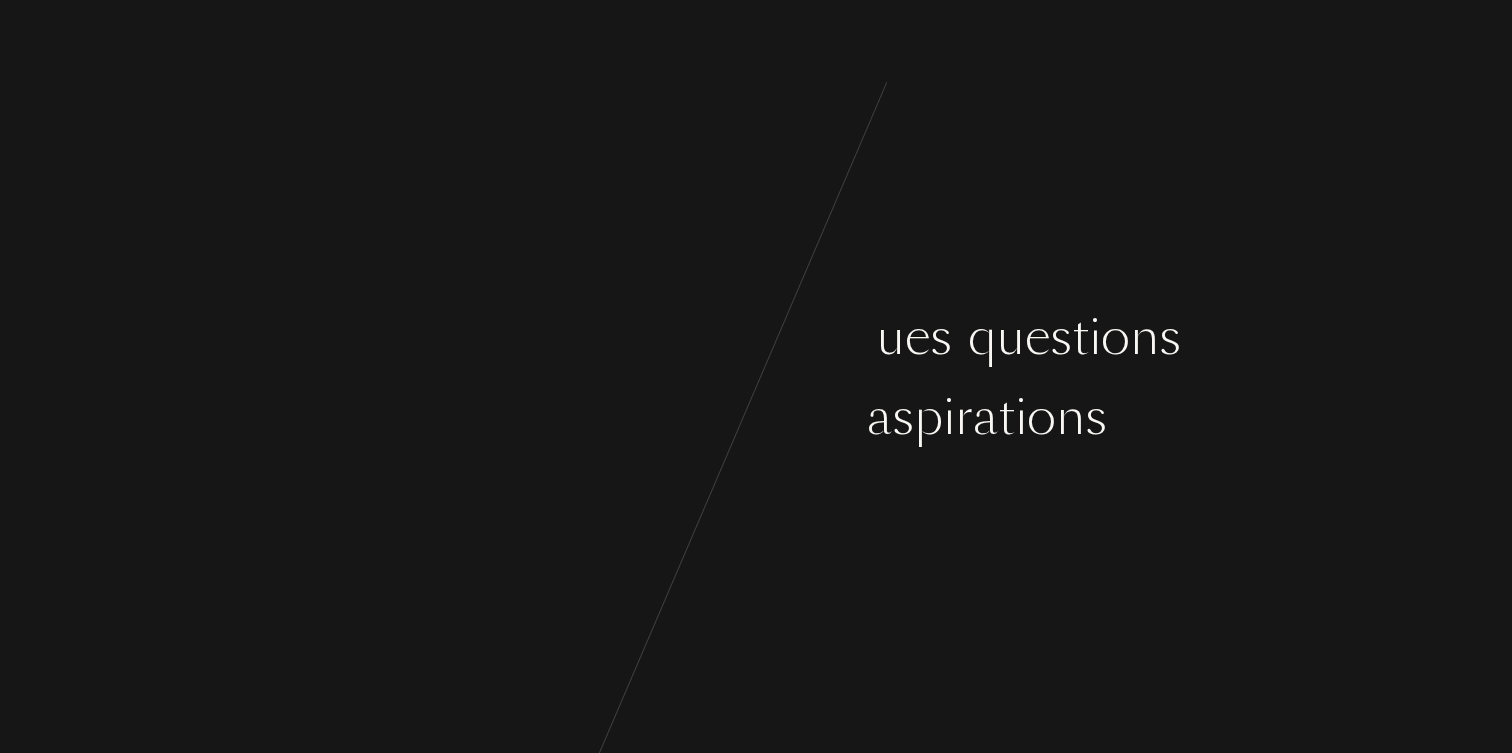 scroll, scrollTop: 0, scrollLeft: 0, axis: both 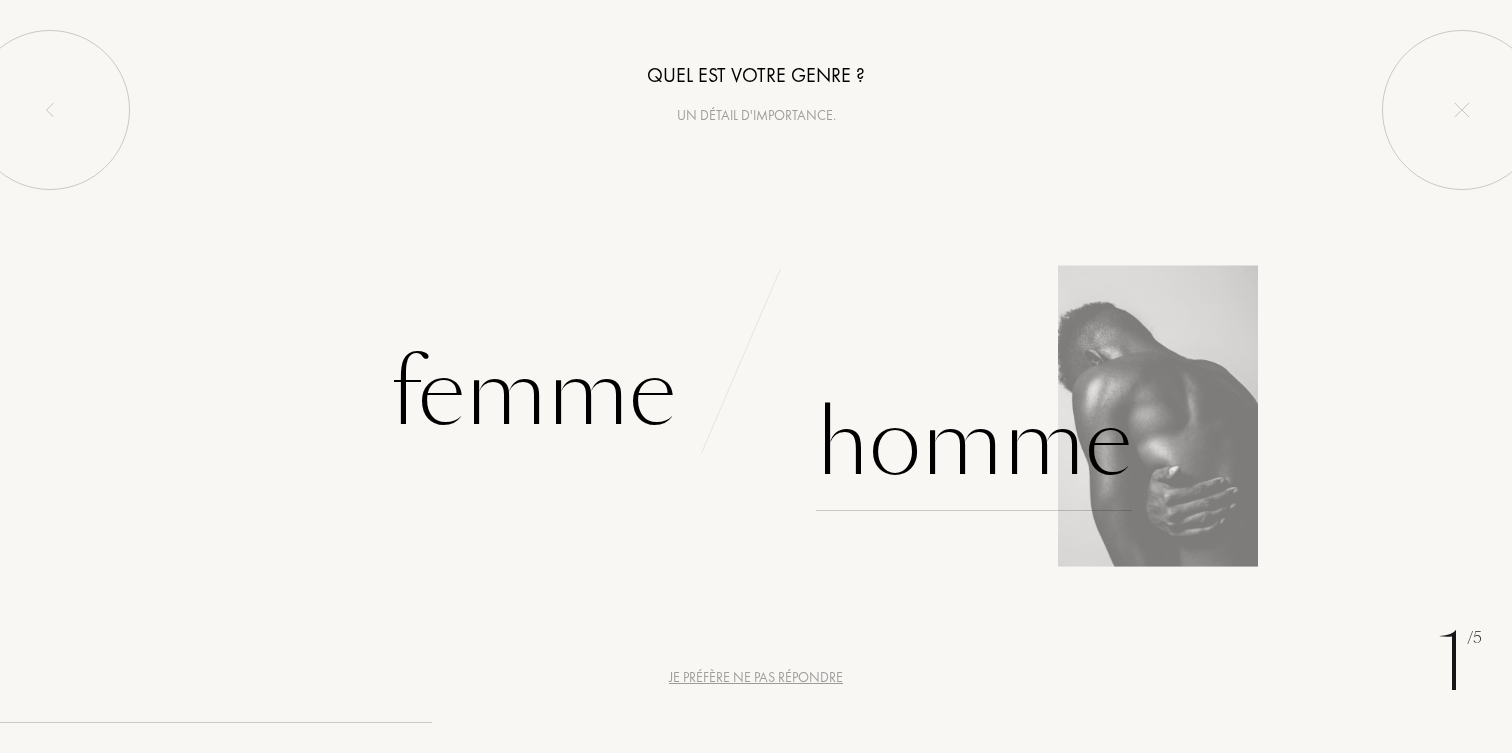 click on "Homme" at bounding box center (974, 443) 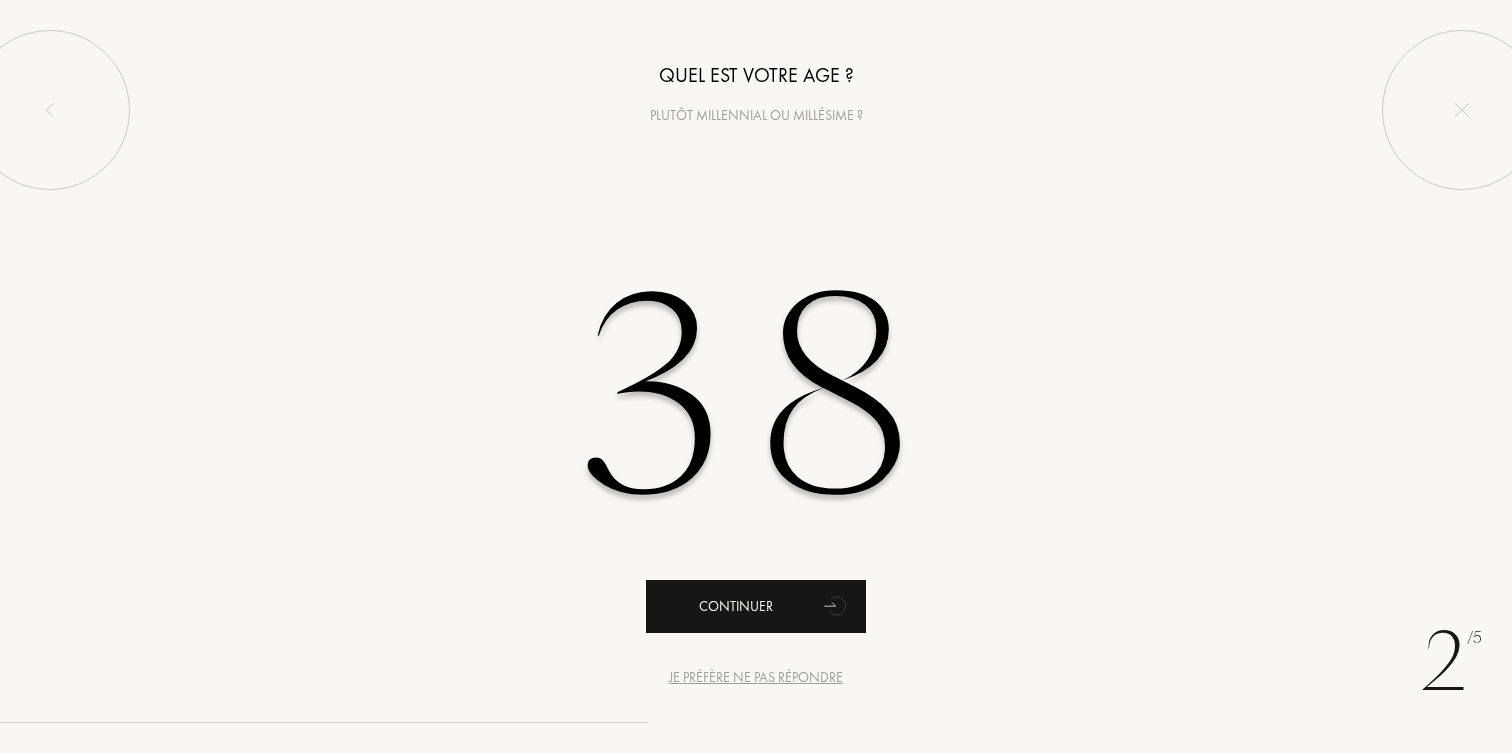 type on "38" 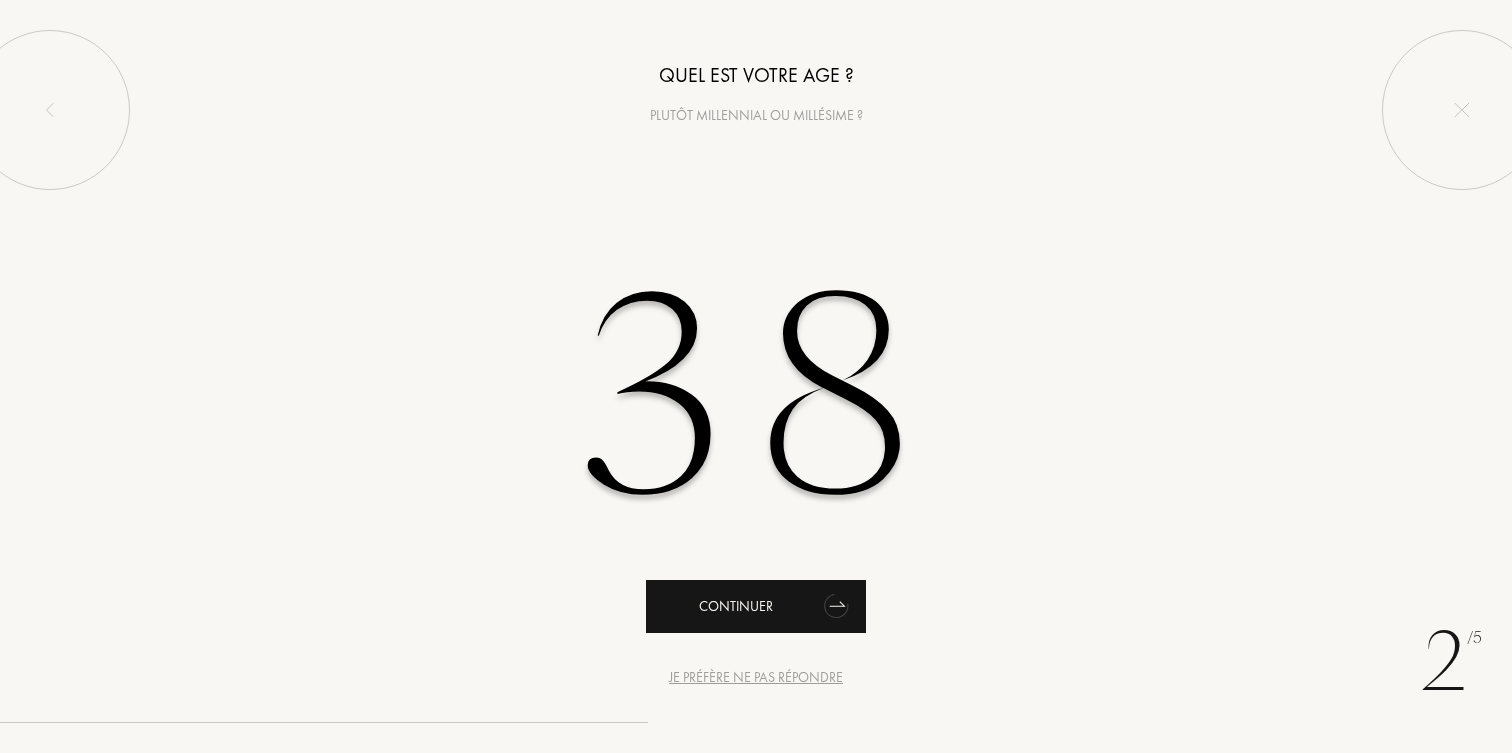 click on "Continuer" at bounding box center (756, 606) 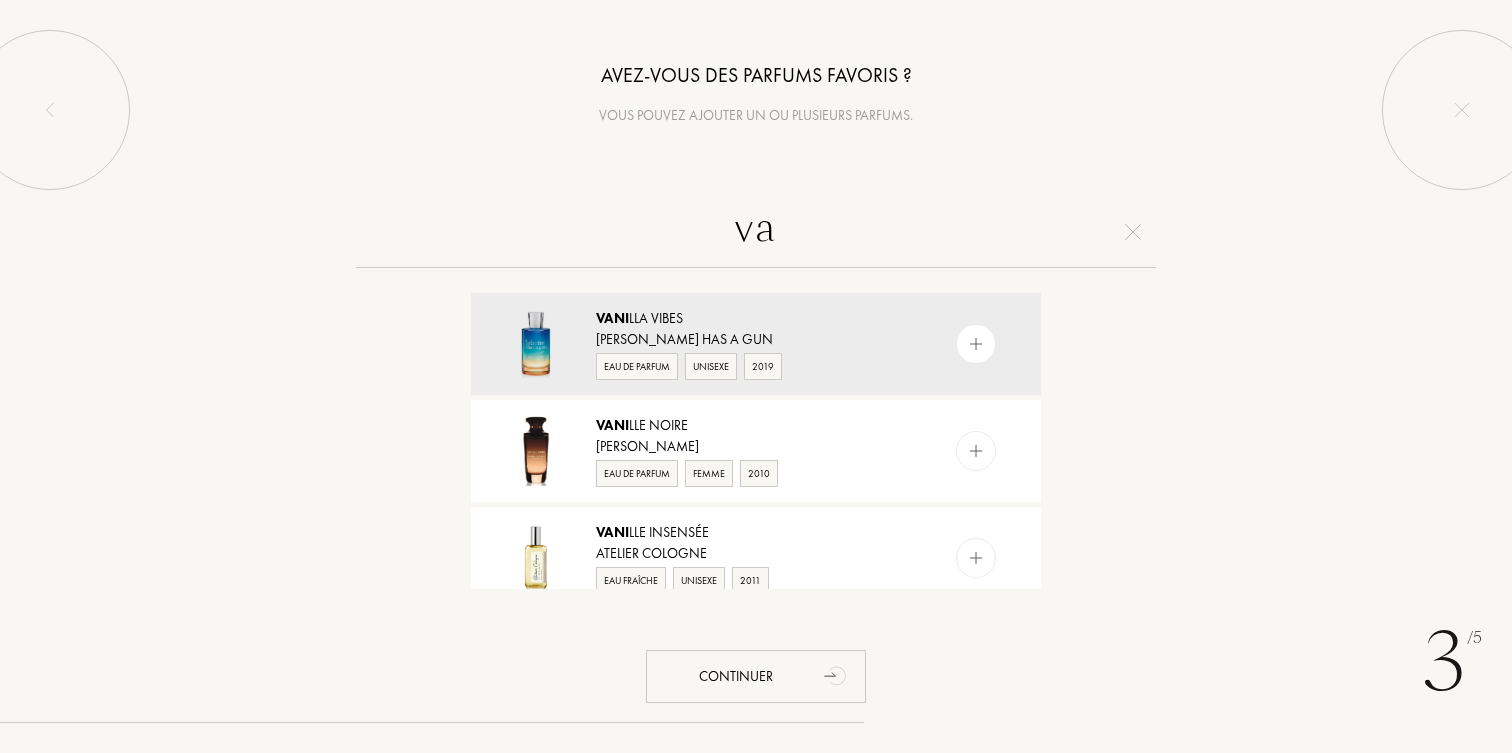 type on "v" 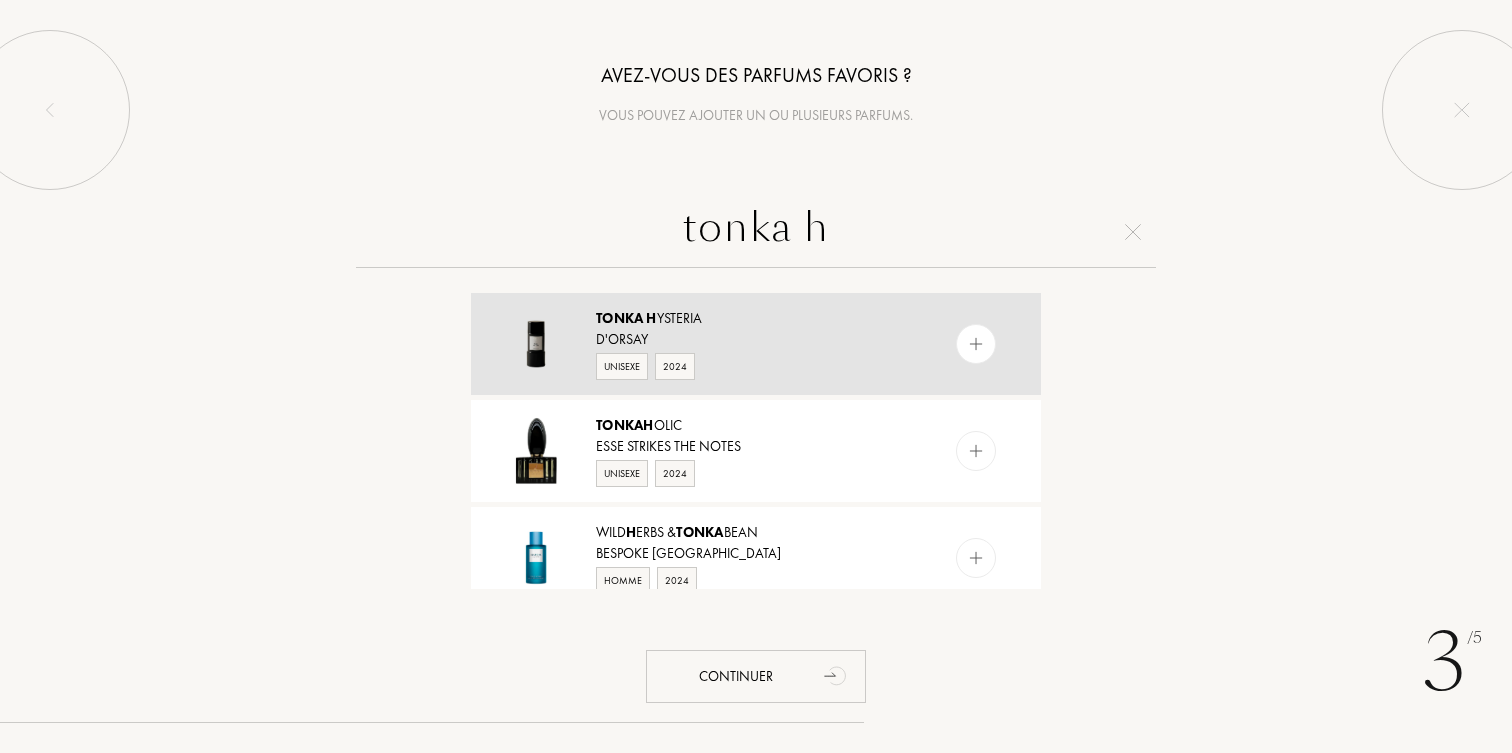 type on "tonka h" 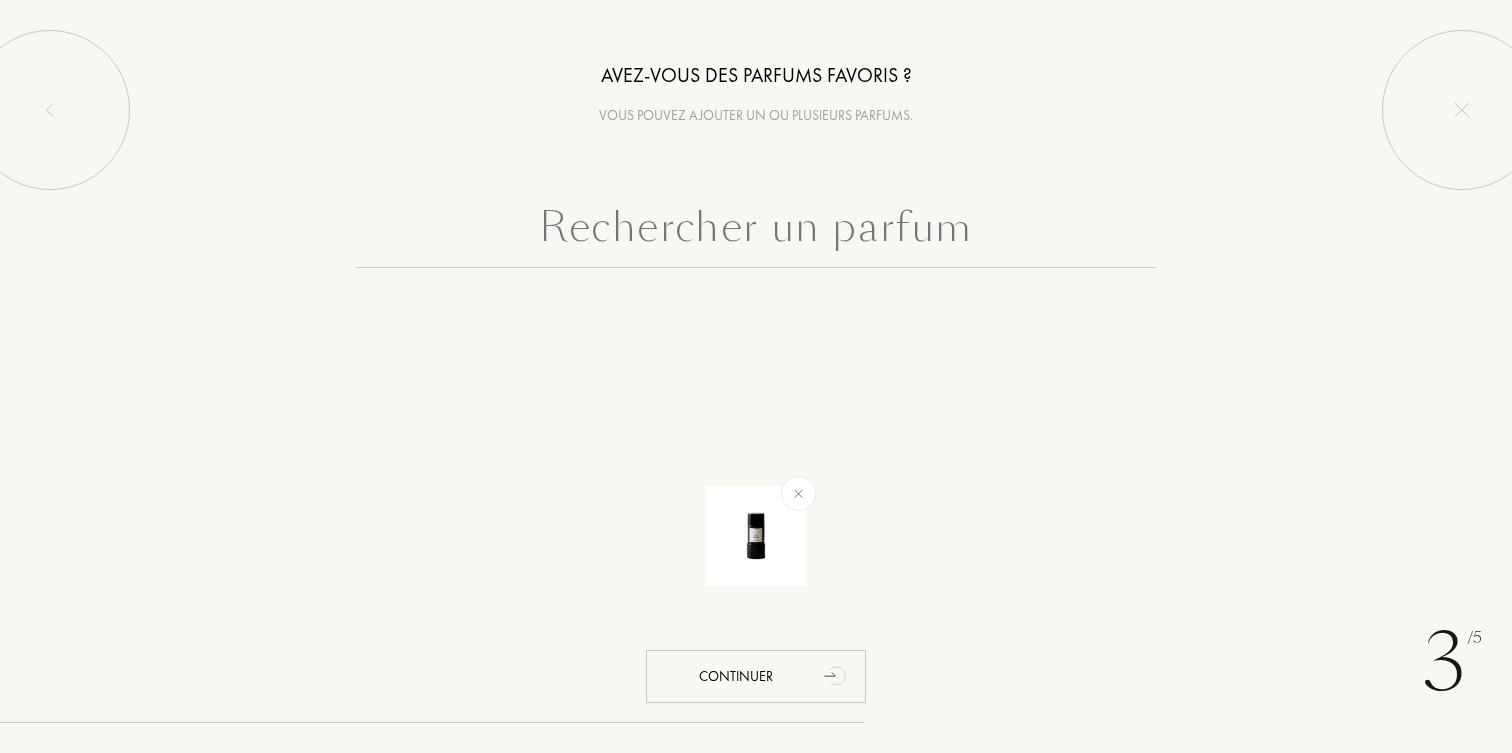 click at bounding box center [756, 232] 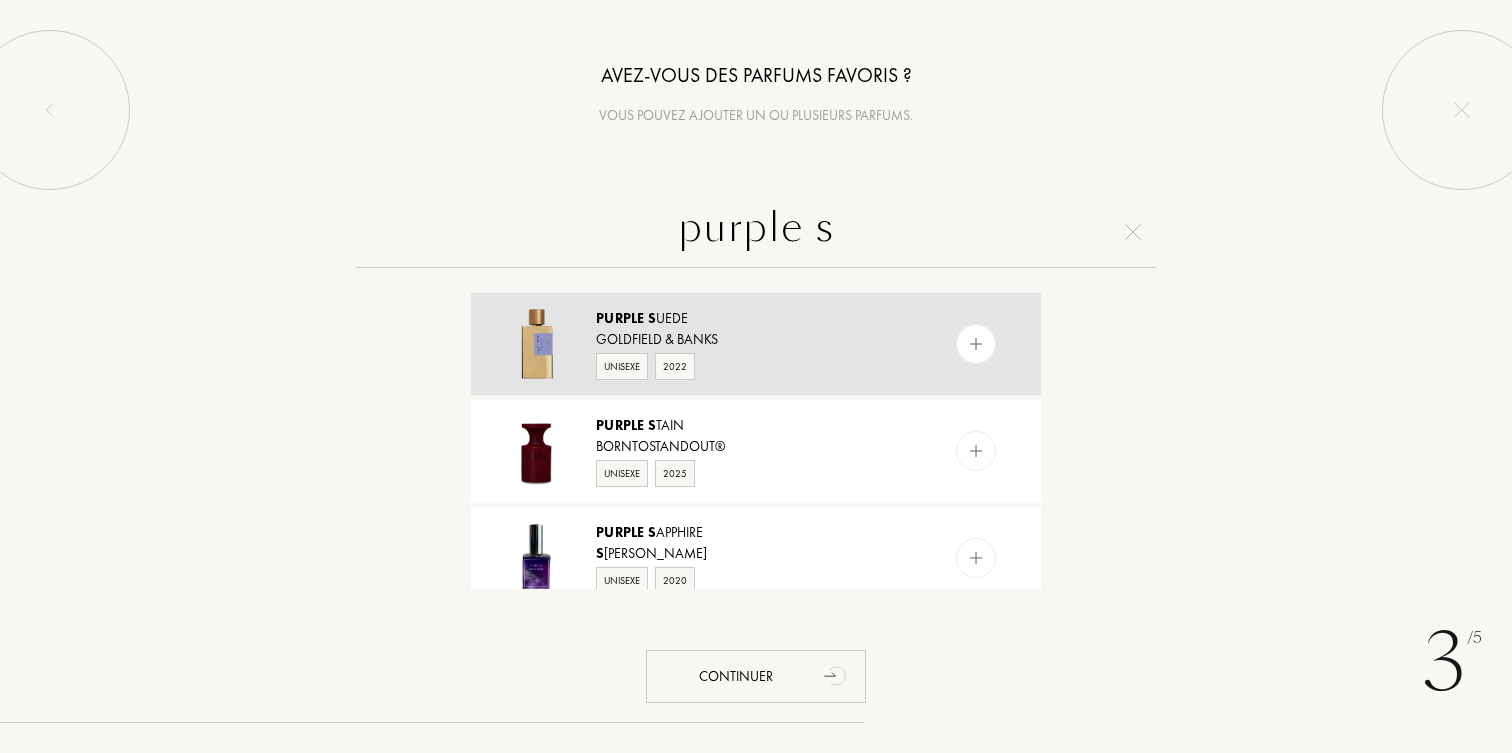type on "purple s" 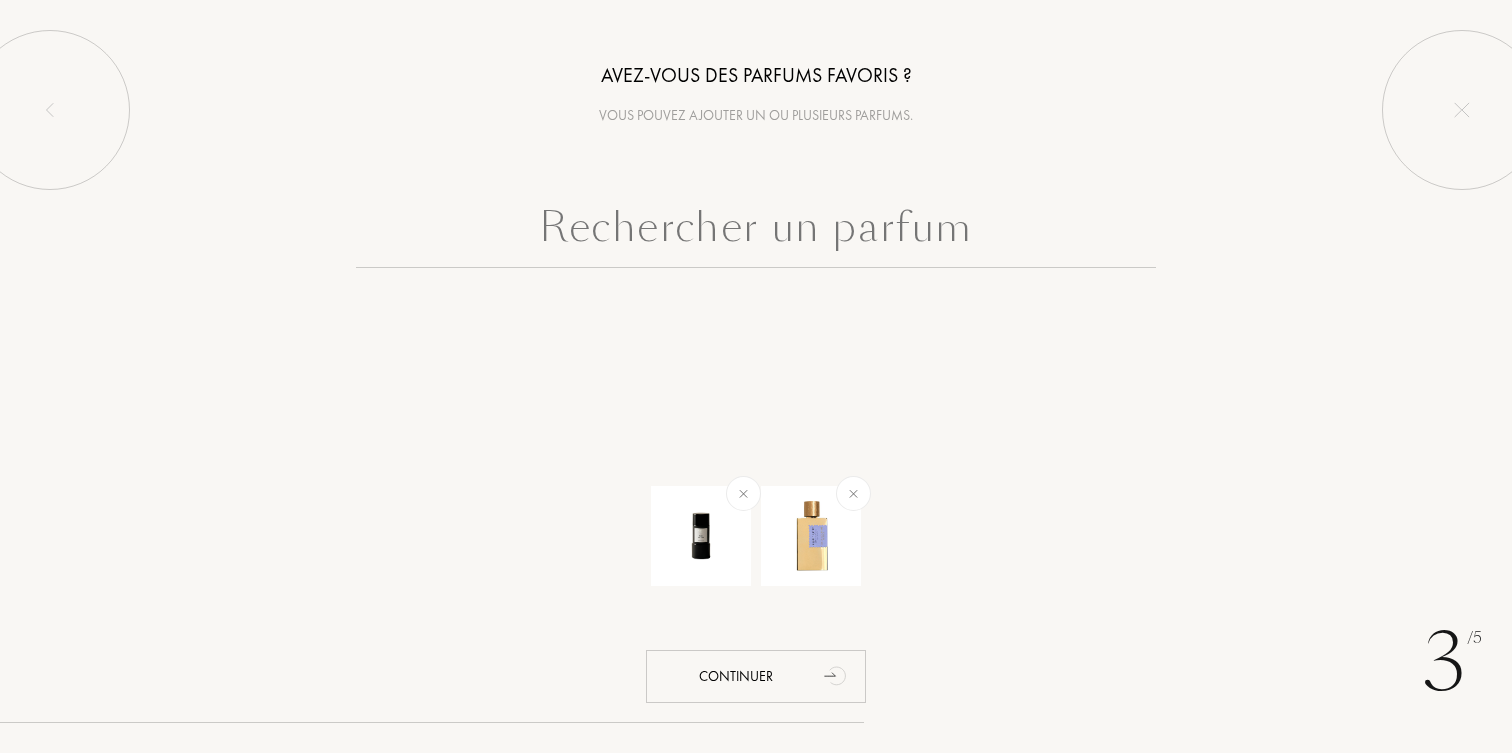 click at bounding box center [756, 232] 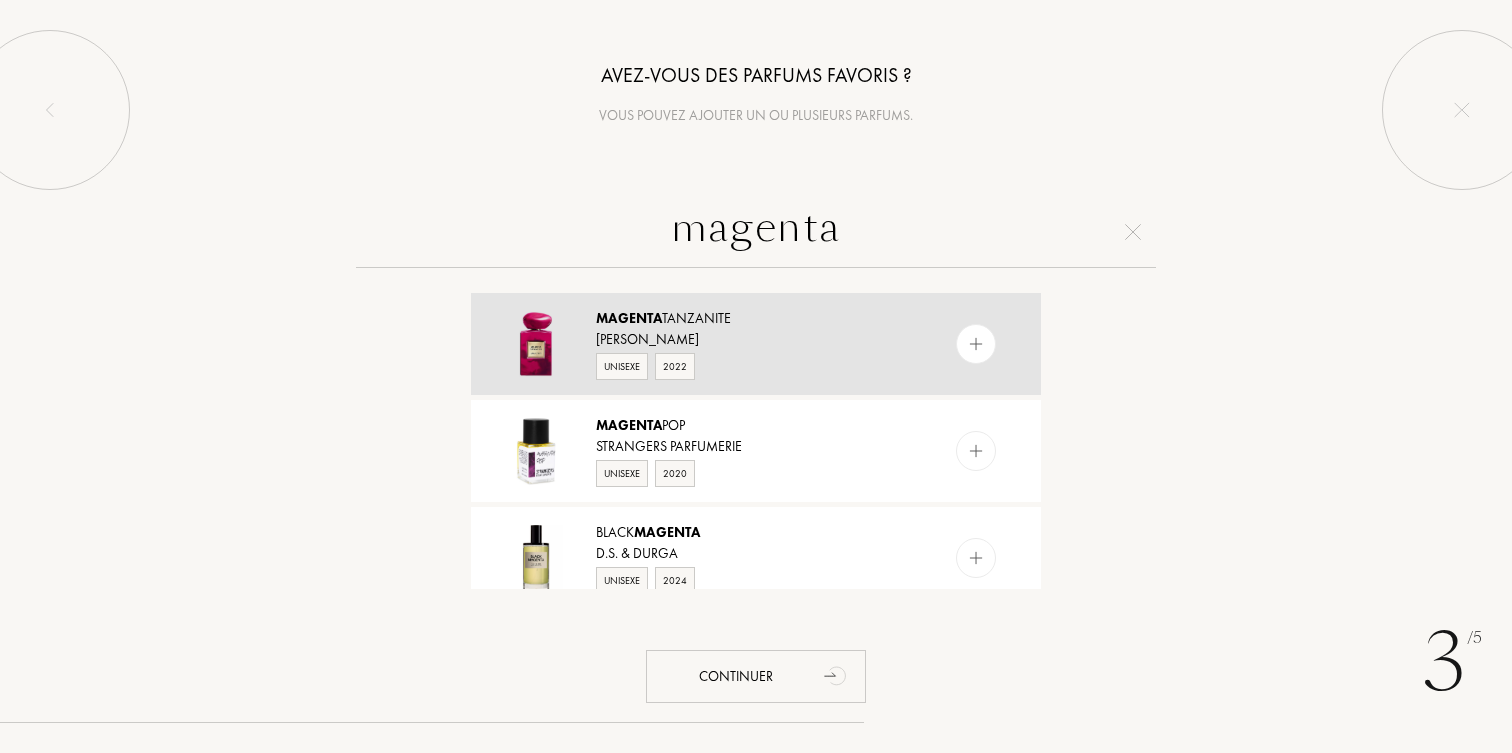type on "magenta" 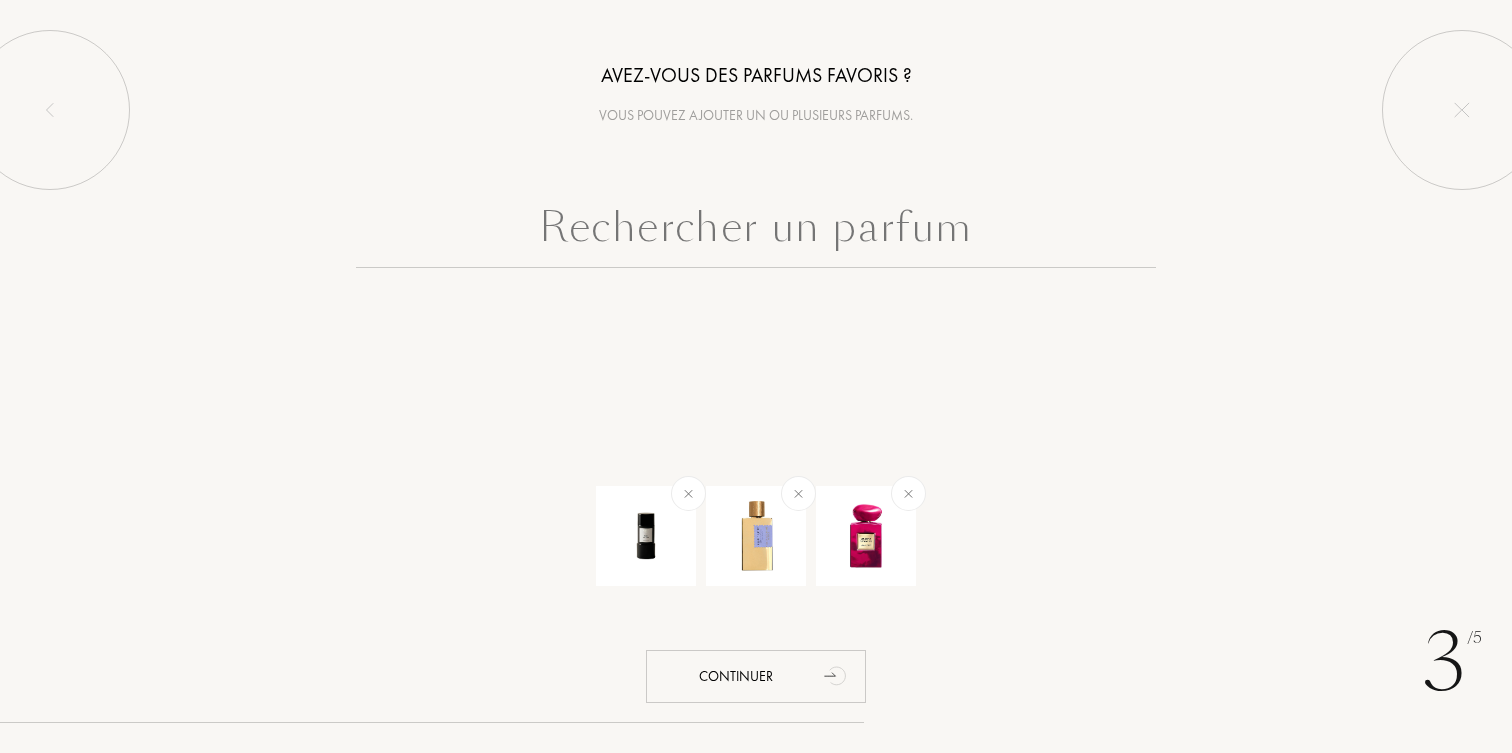 click at bounding box center [756, 232] 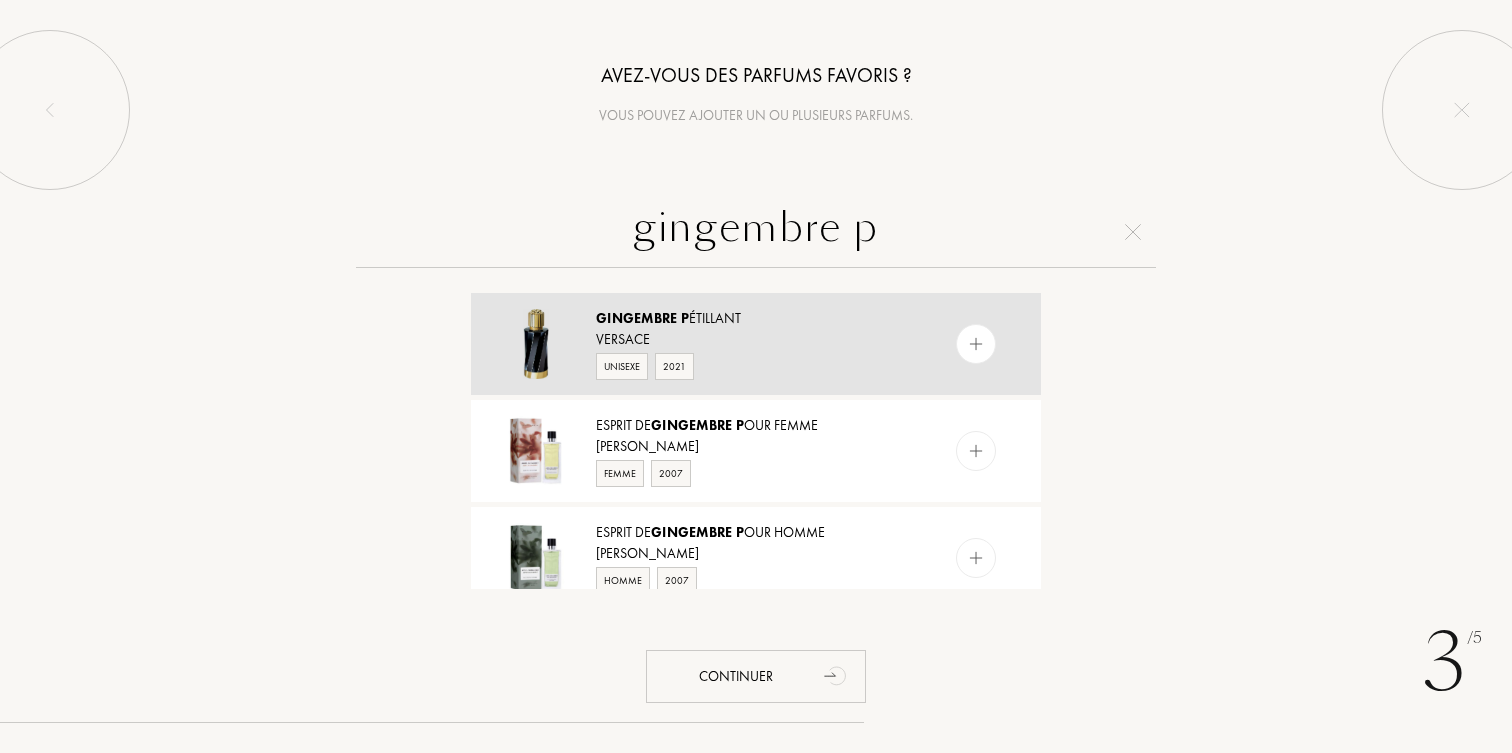 type on "gingembre p" 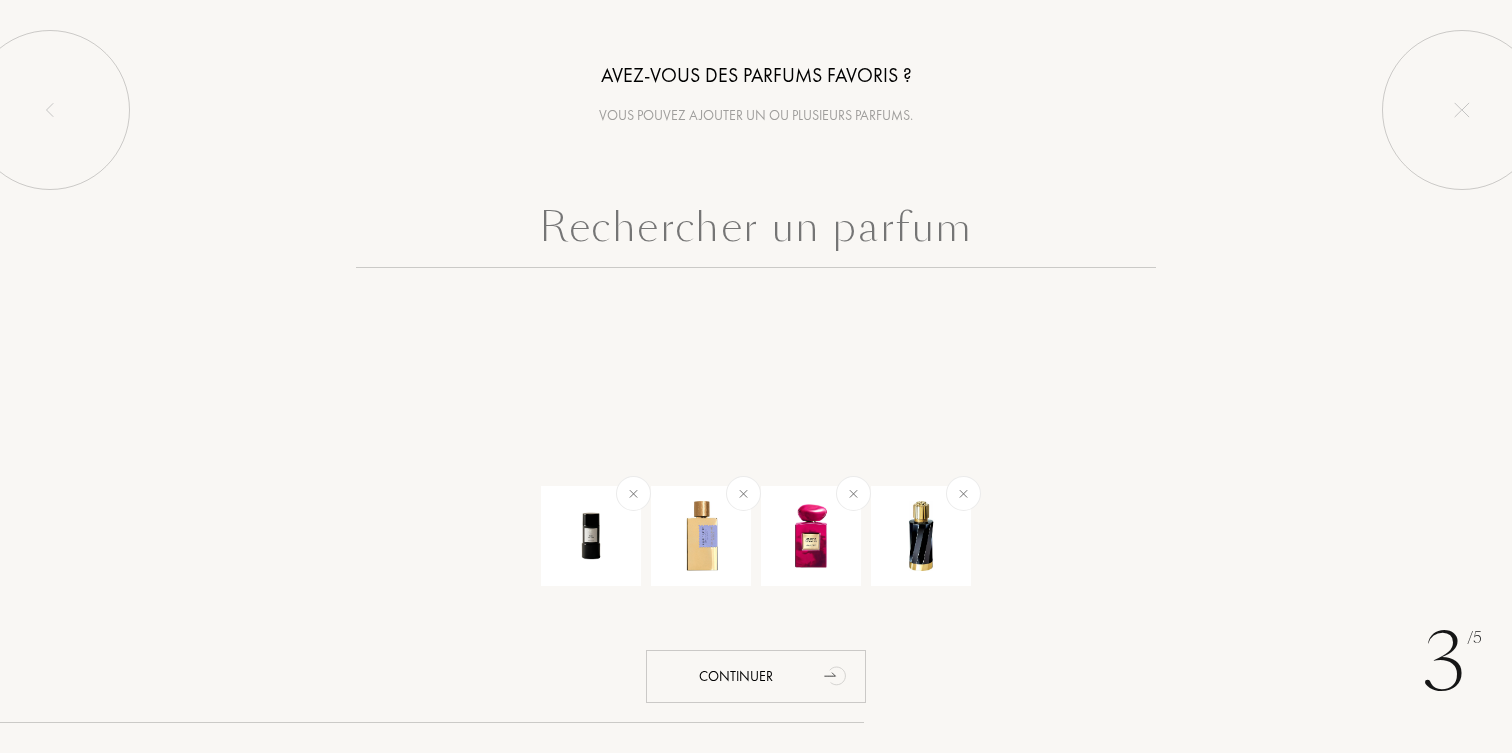 click at bounding box center [756, 232] 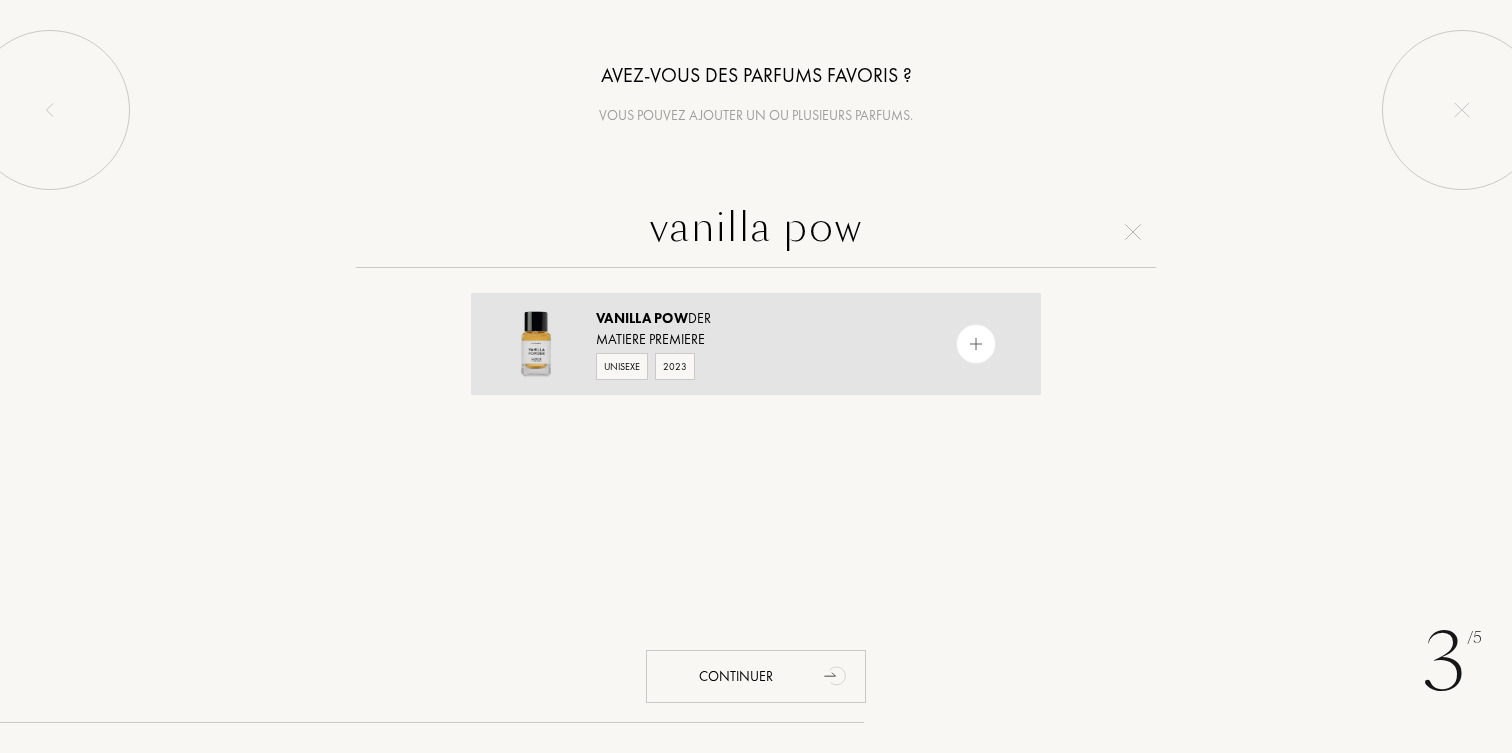 type on "vanilla pow" 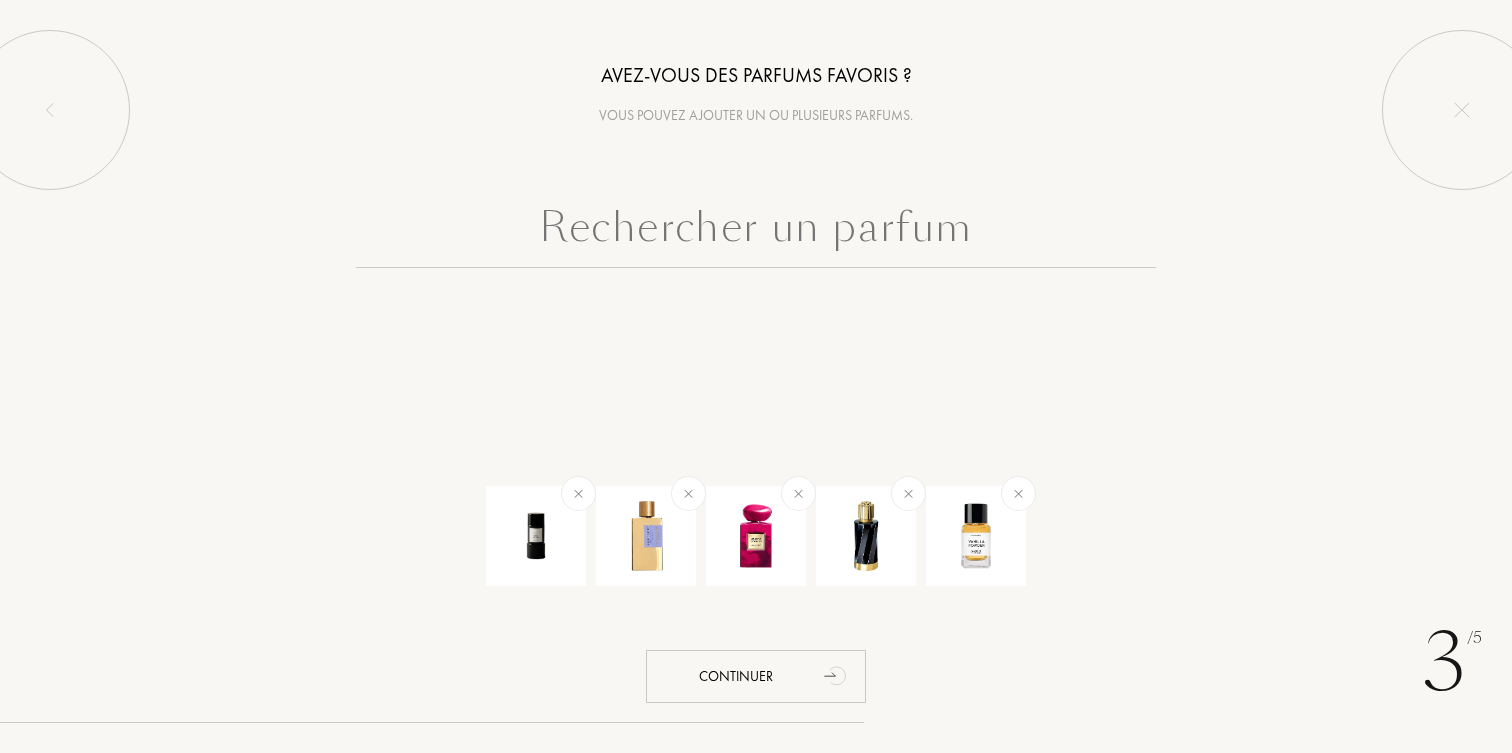 click at bounding box center (756, 232) 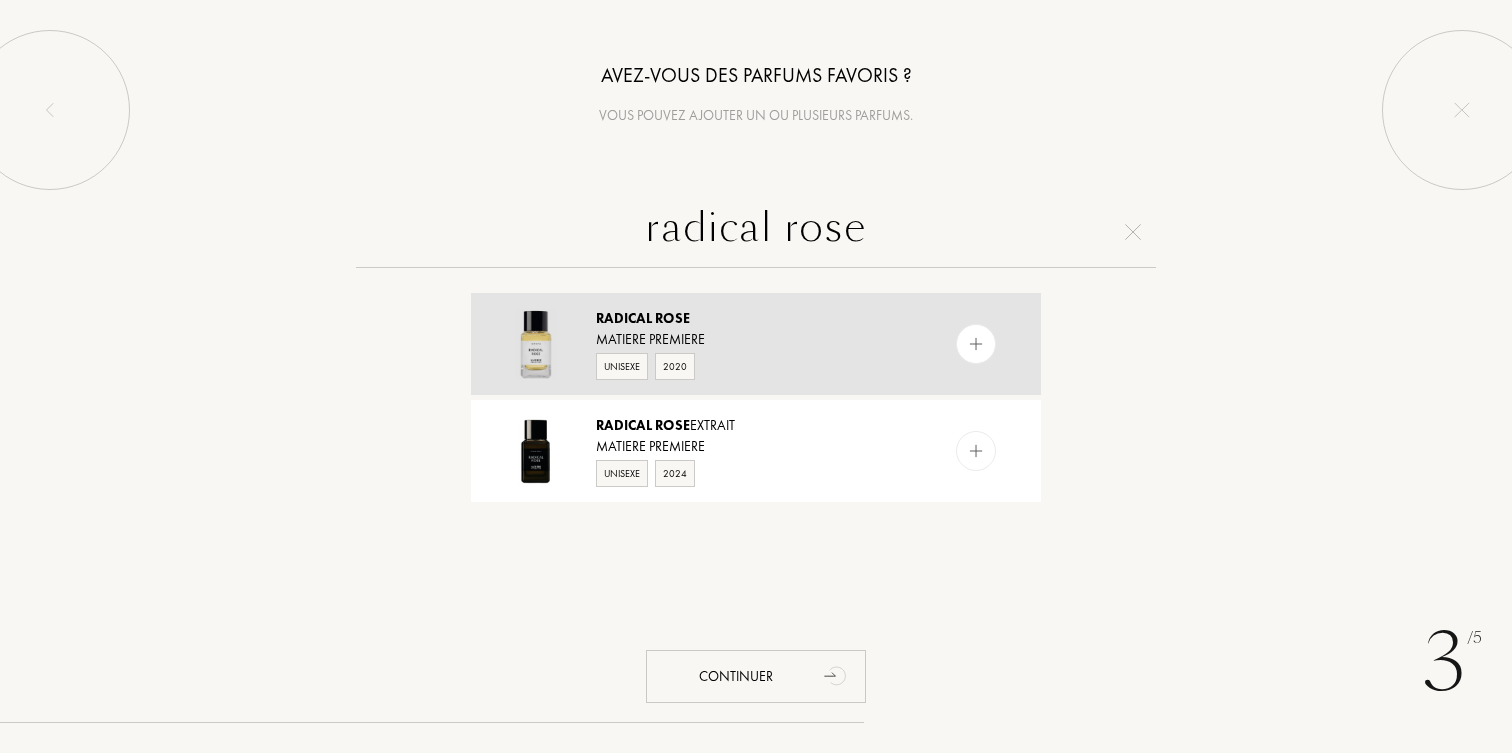 type on "radical rose" 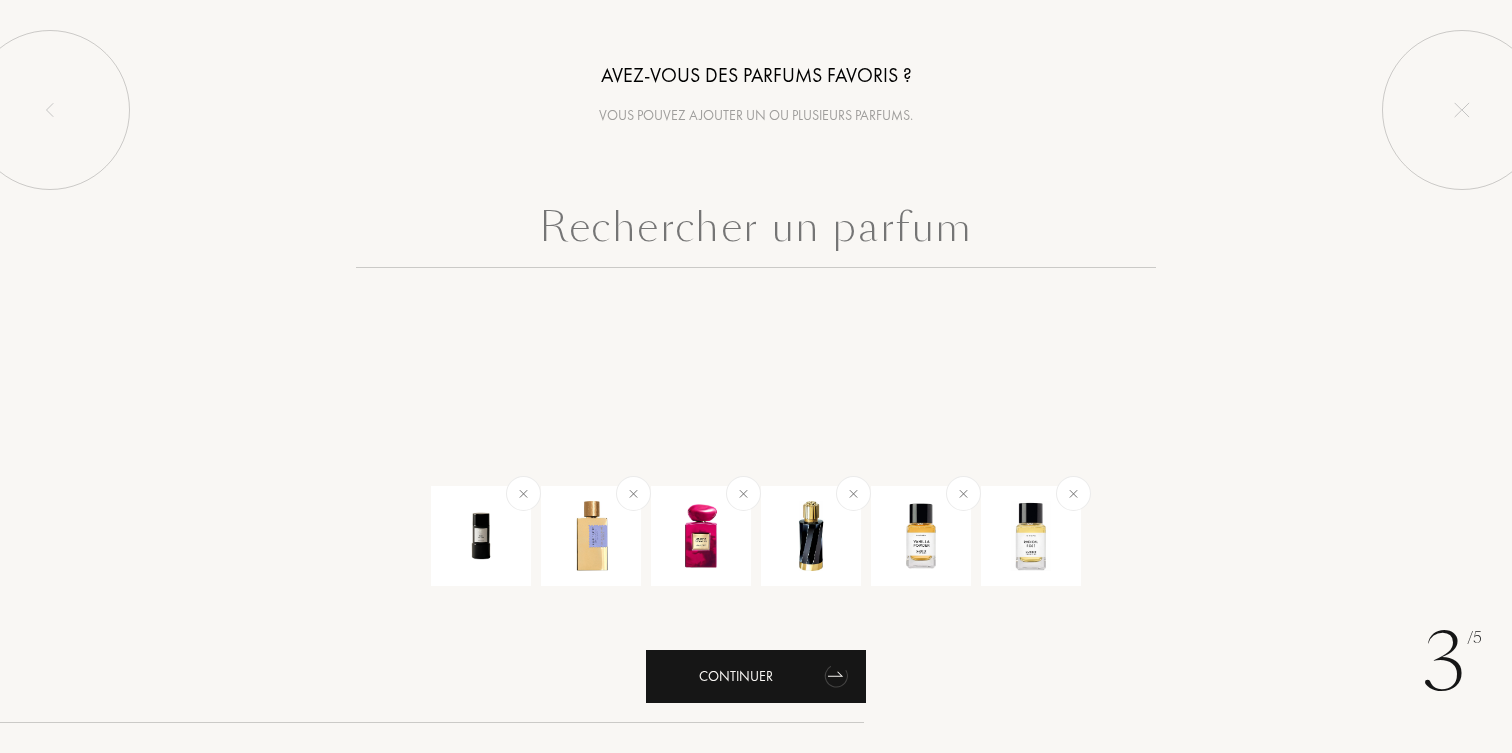 click 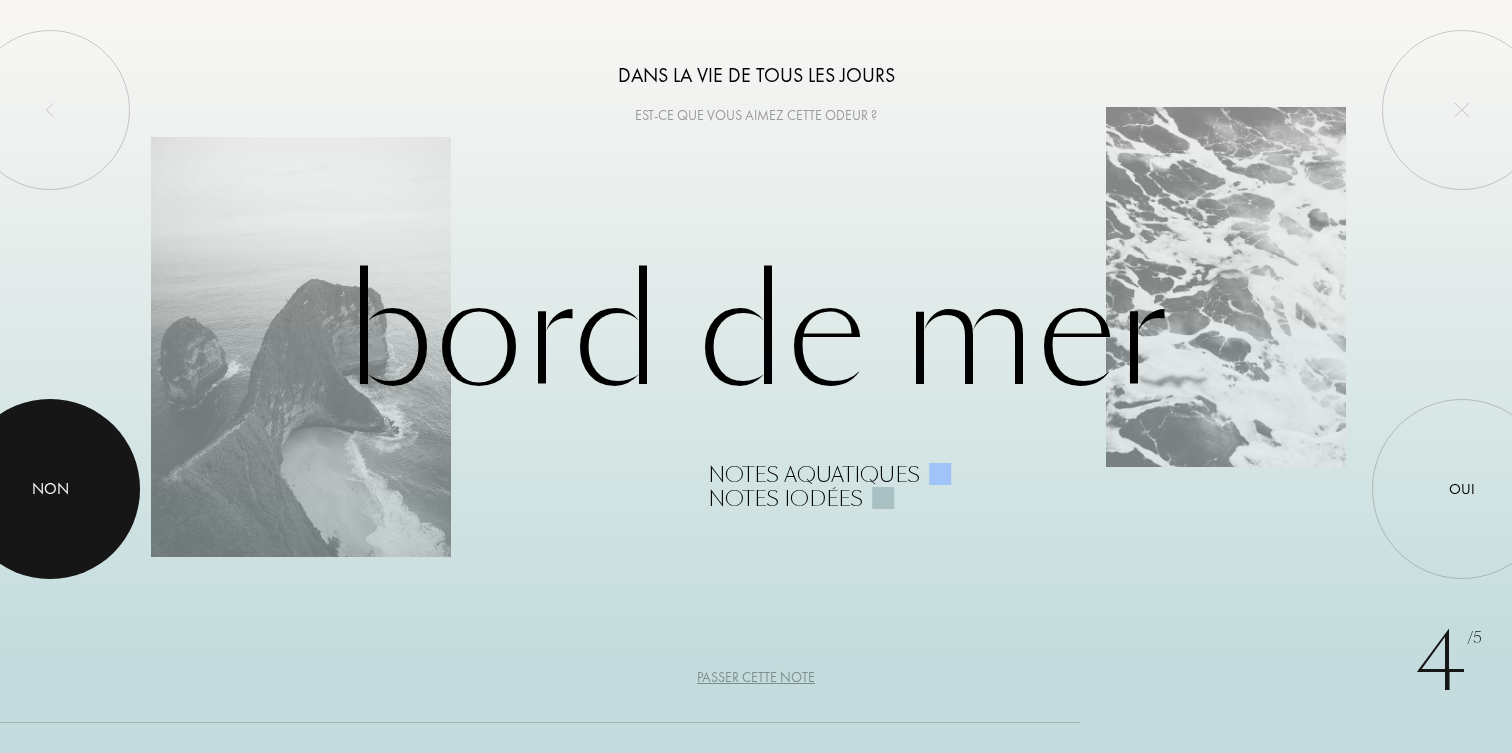 click at bounding box center (50, 489) 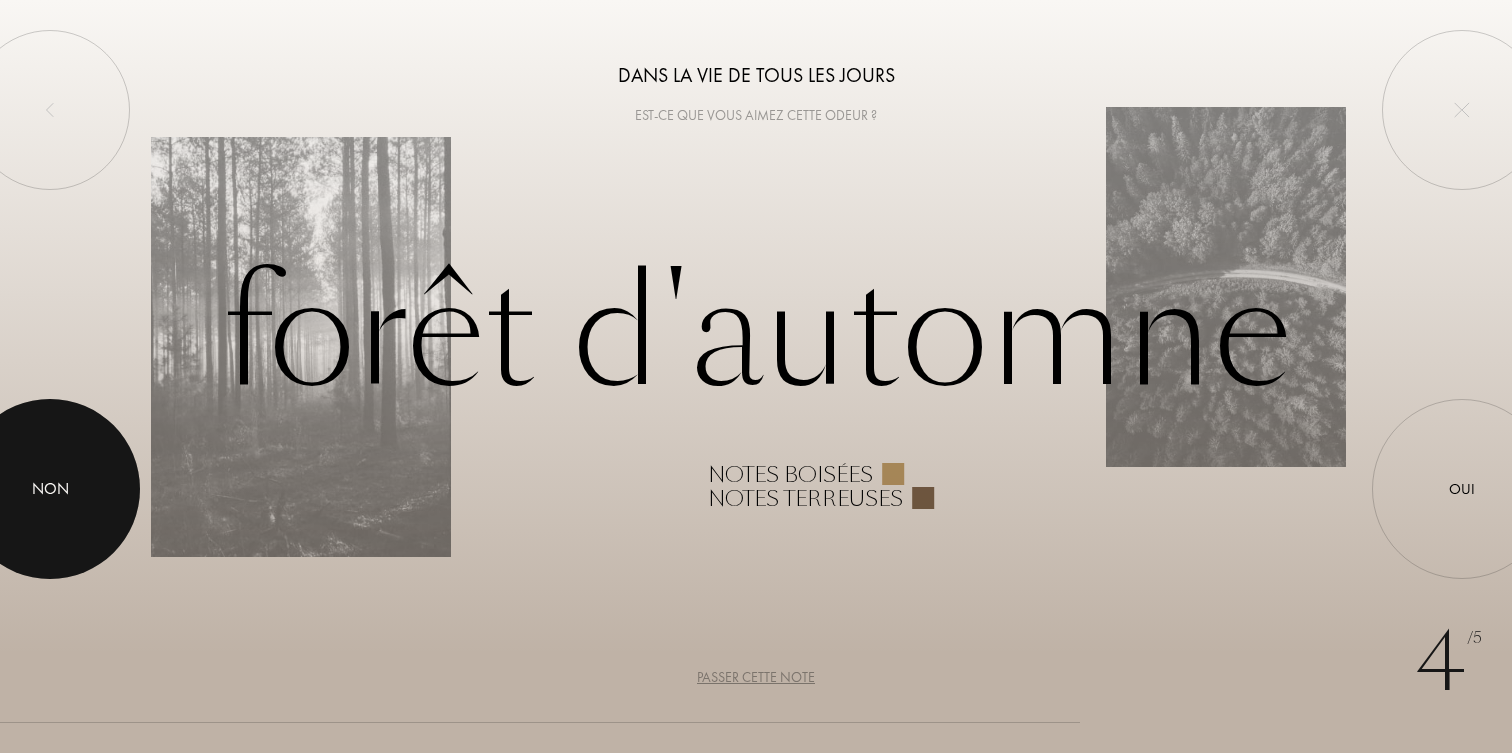 click at bounding box center [50, 489] 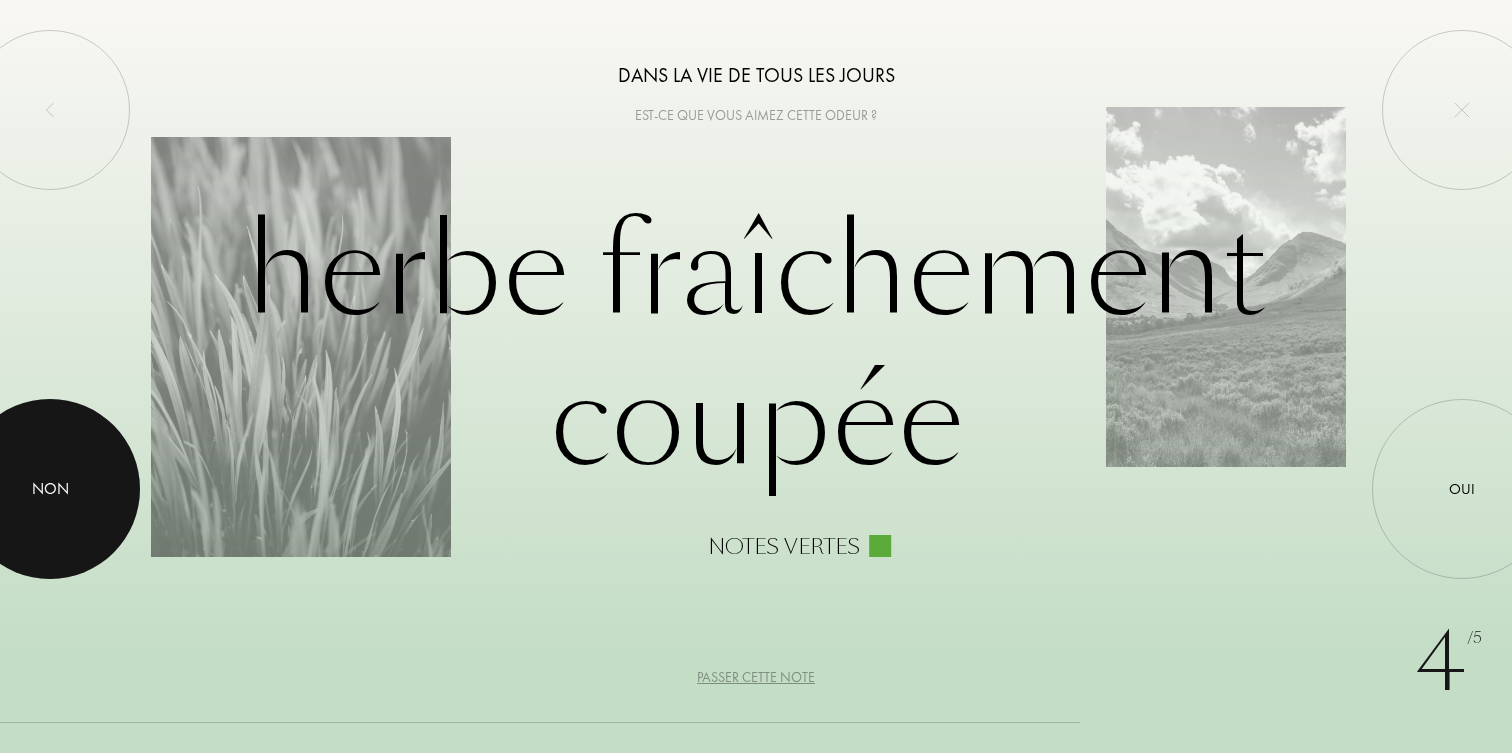 click on "Non" at bounding box center (50, 489) 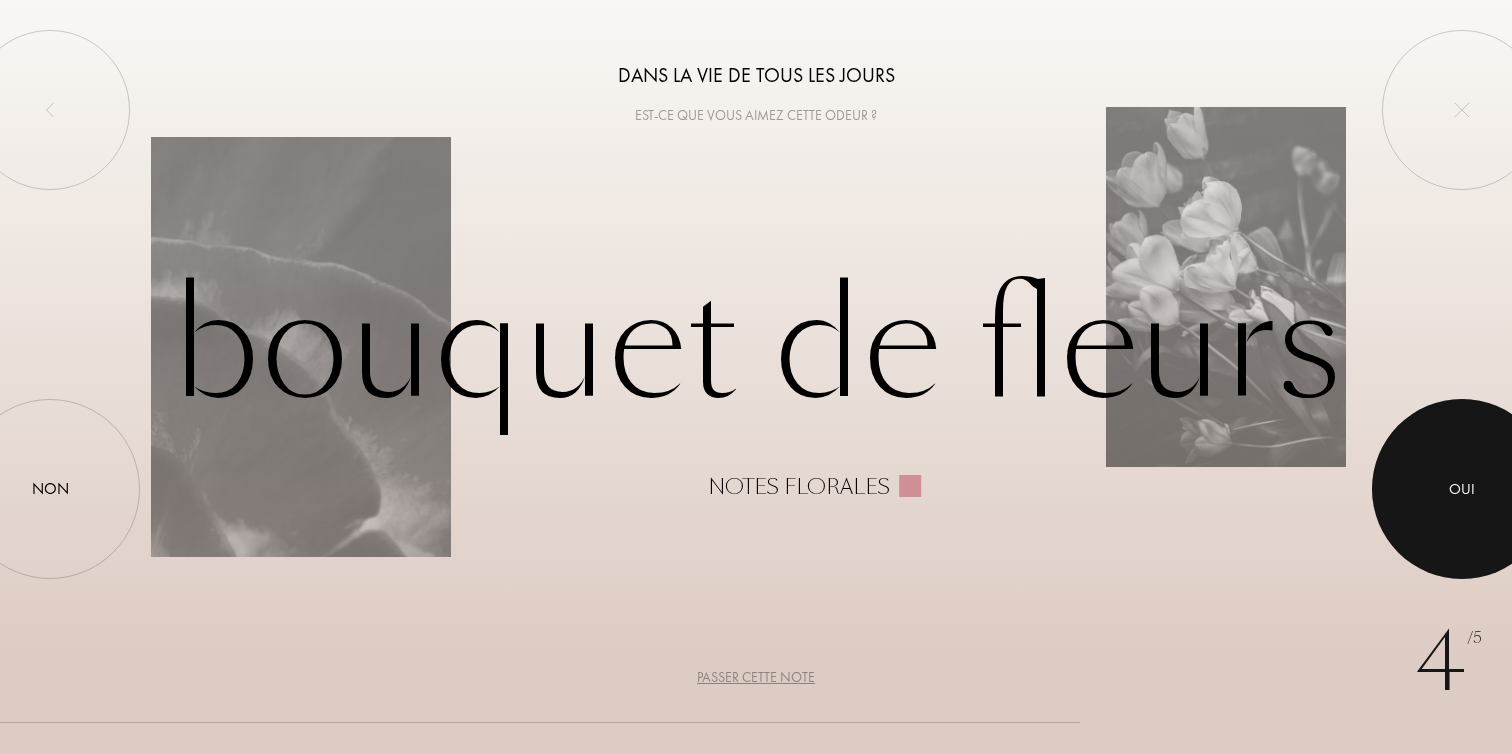 click at bounding box center (1462, 489) 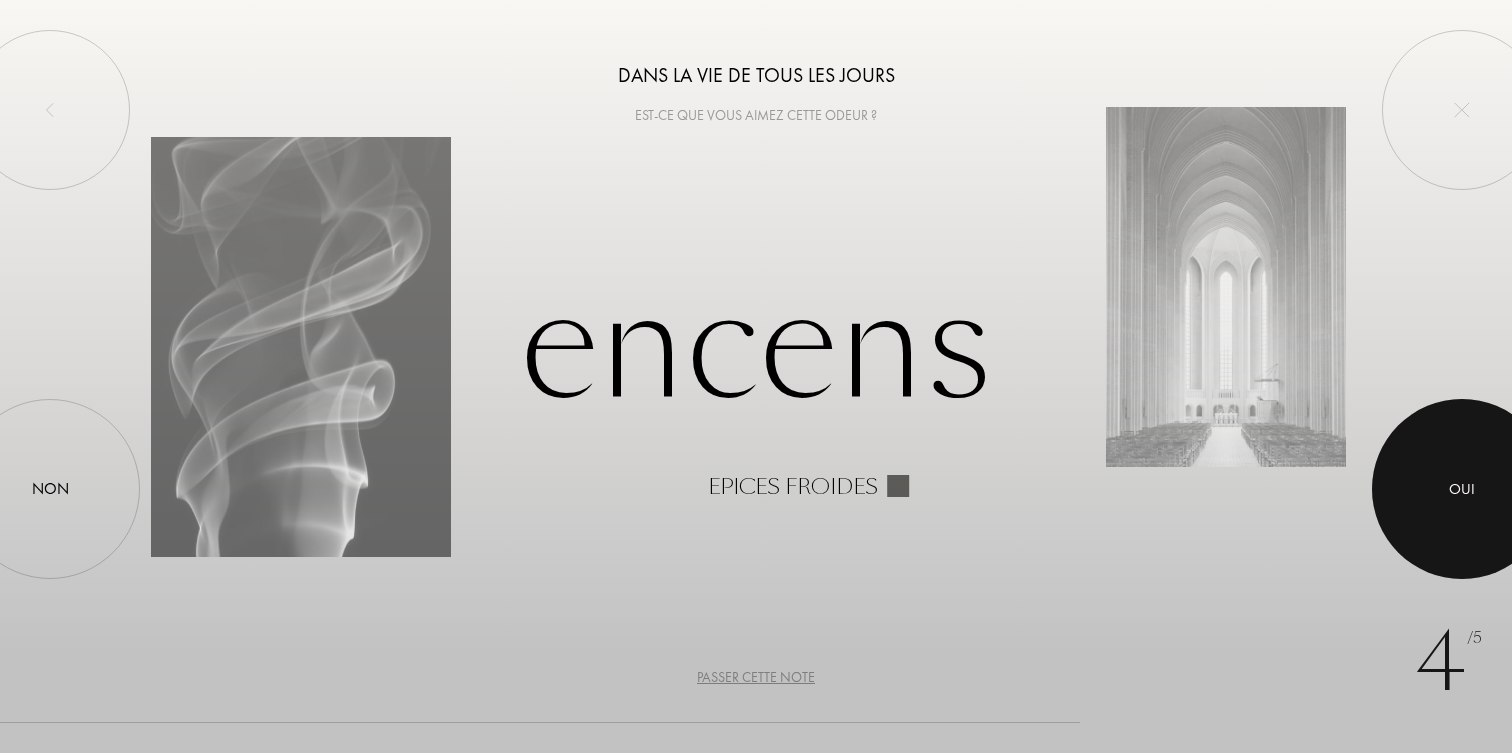 click at bounding box center [1462, 489] 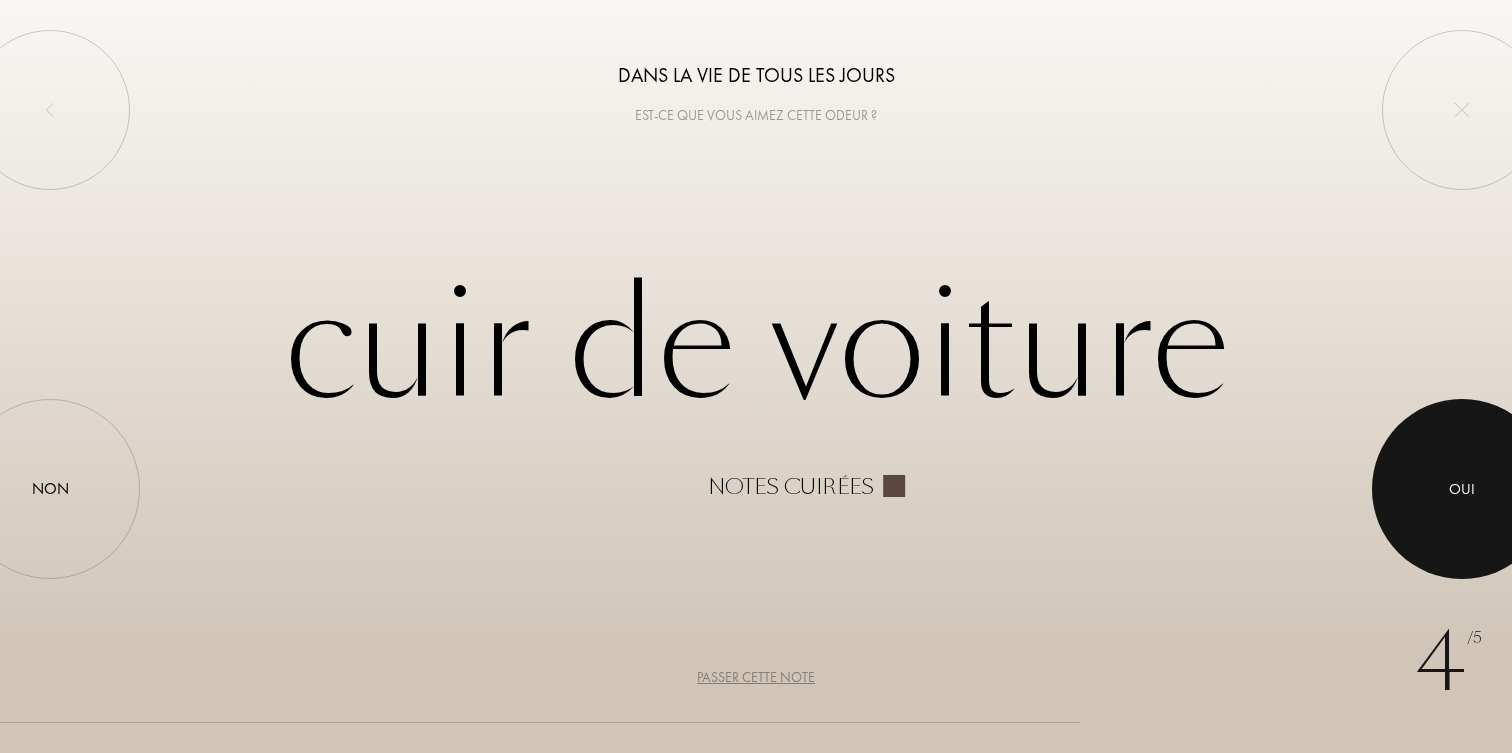 click at bounding box center (1462, 489) 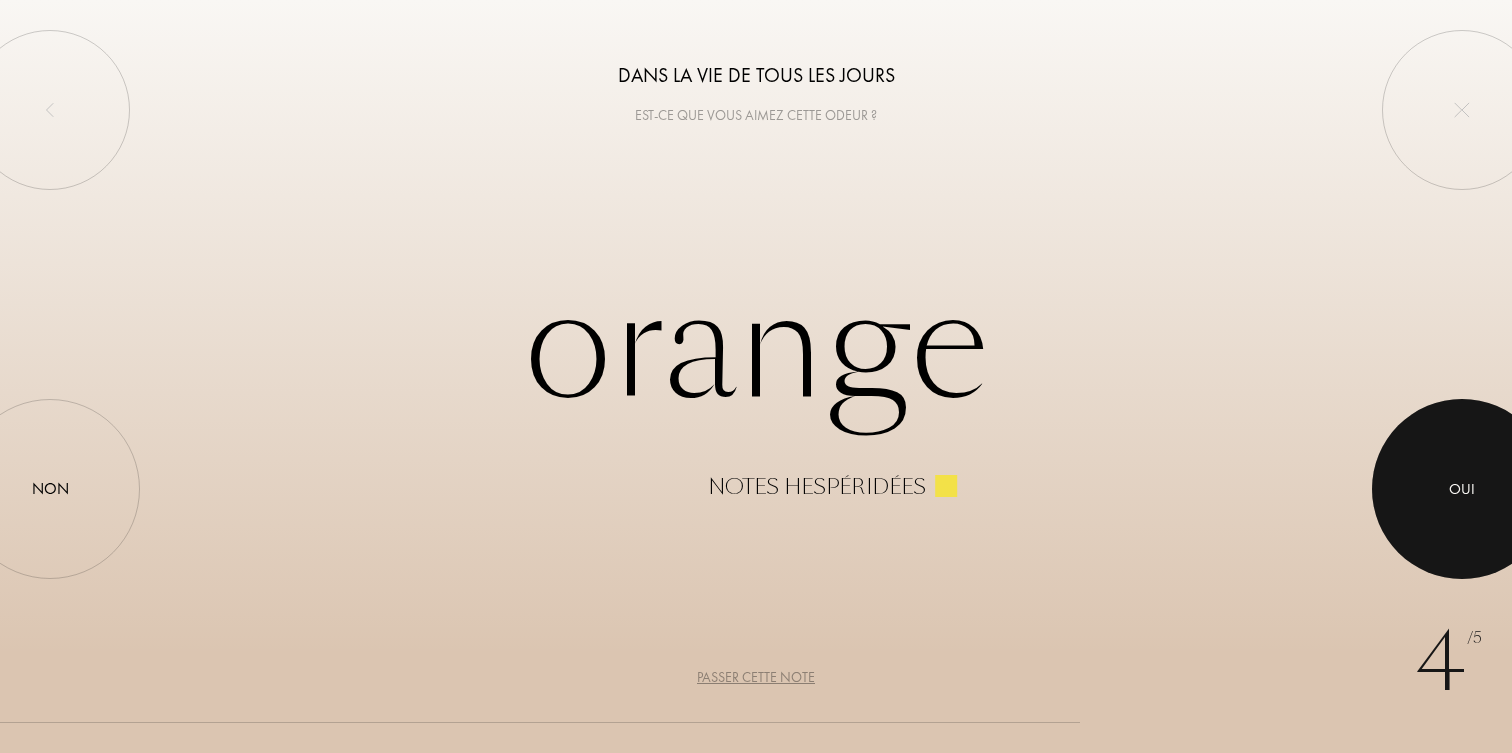 click at bounding box center (1462, 489) 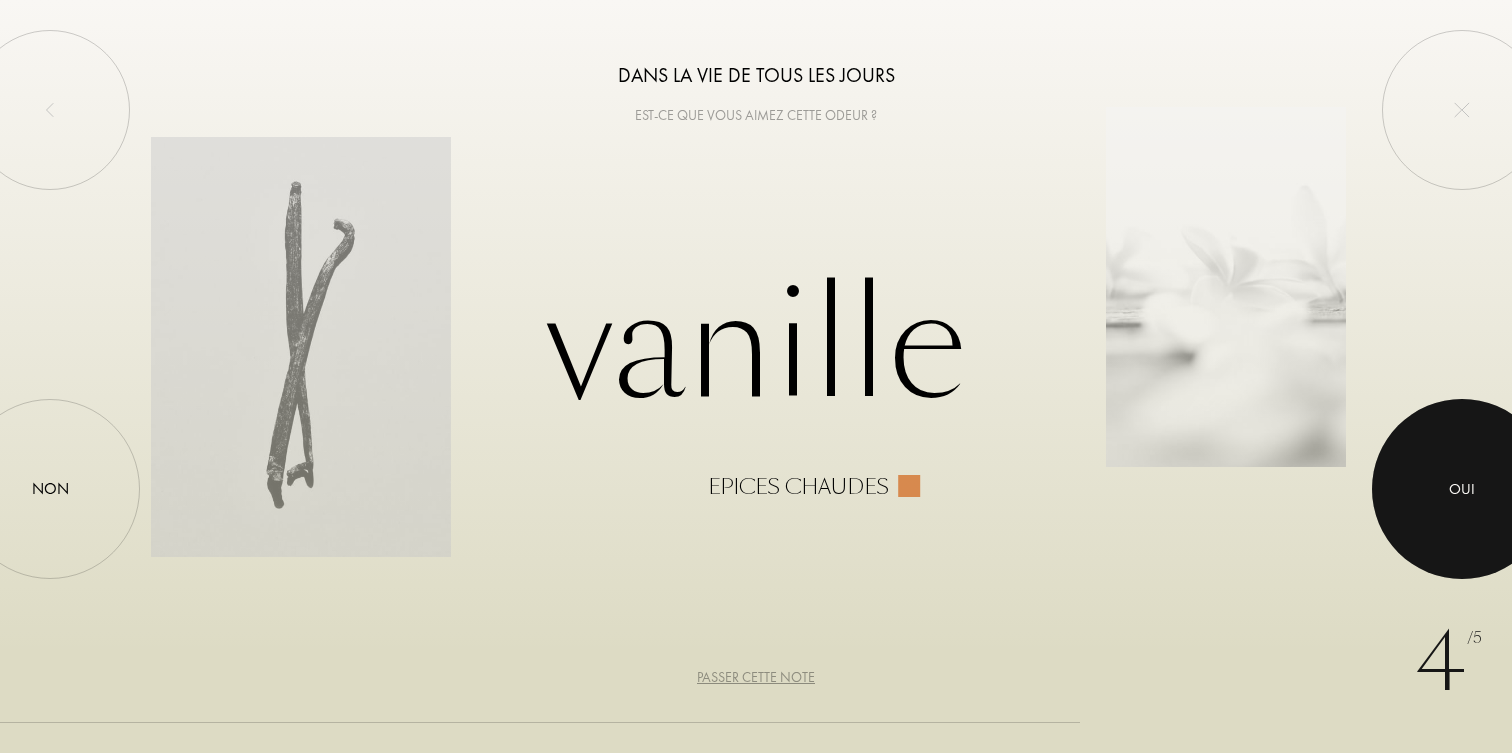 drag, startPoint x: 1345, startPoint y: 441, endPoint x: 1395, endPoint y: 441, distance: 50 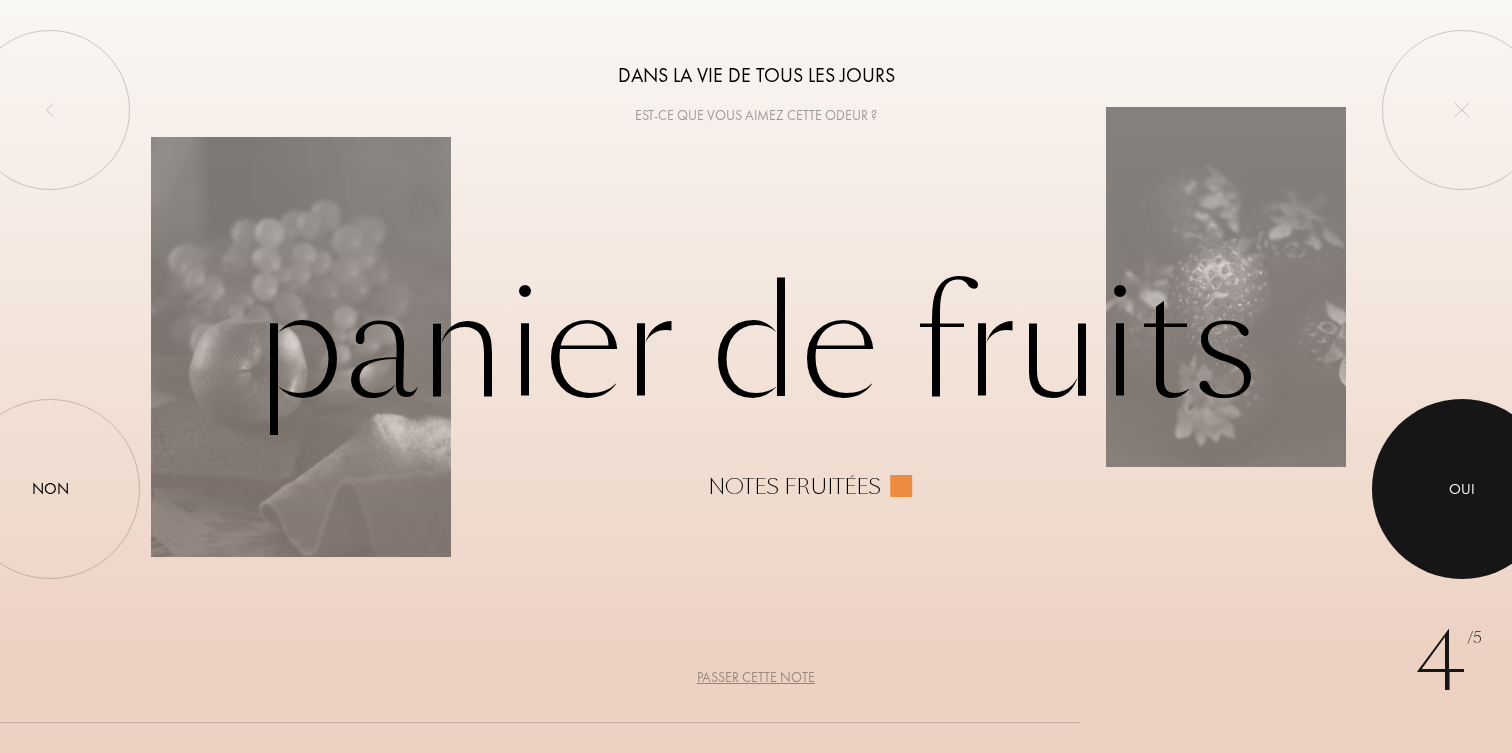 click at bounding box center [1462, 489] 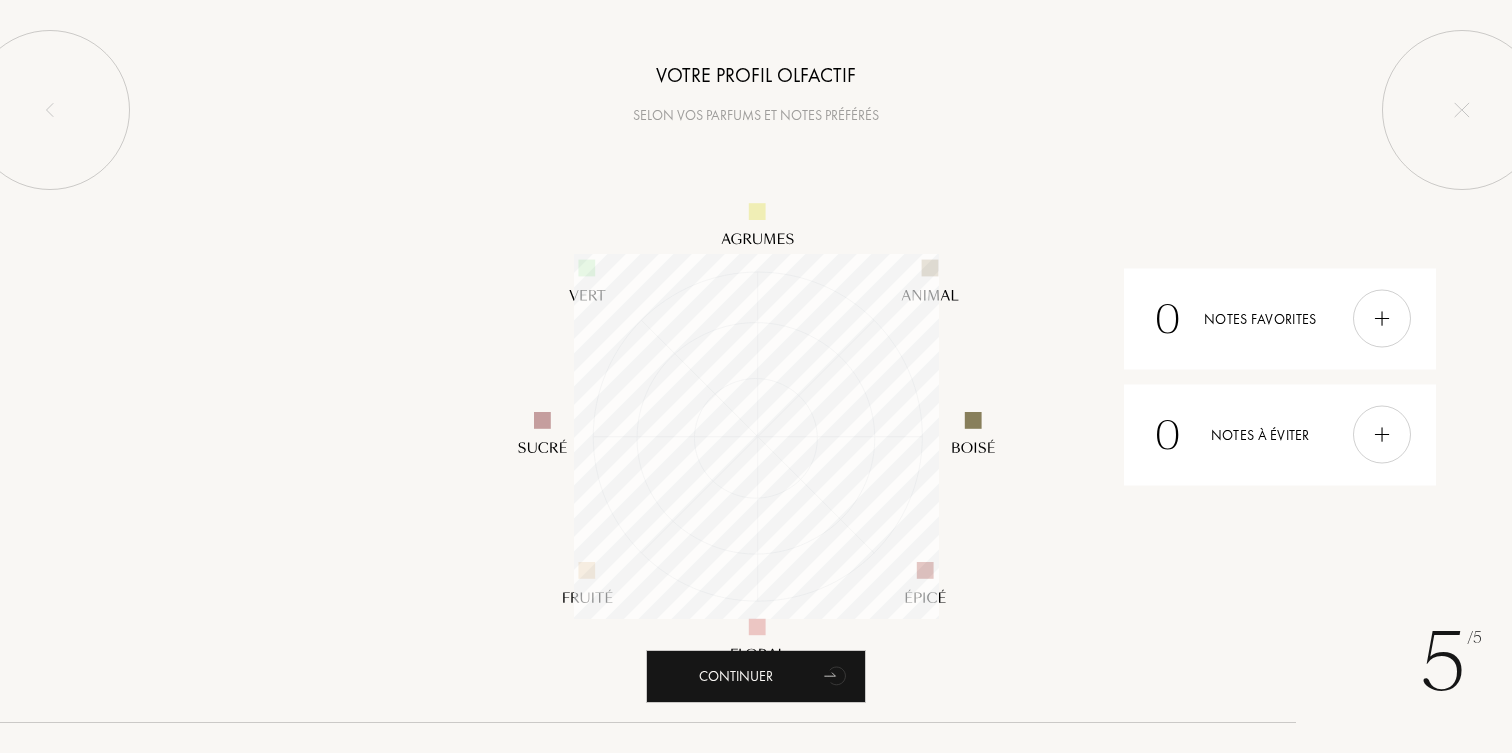 scroll, scrollTop: 999635, scrollLeft: 999635, axis: both 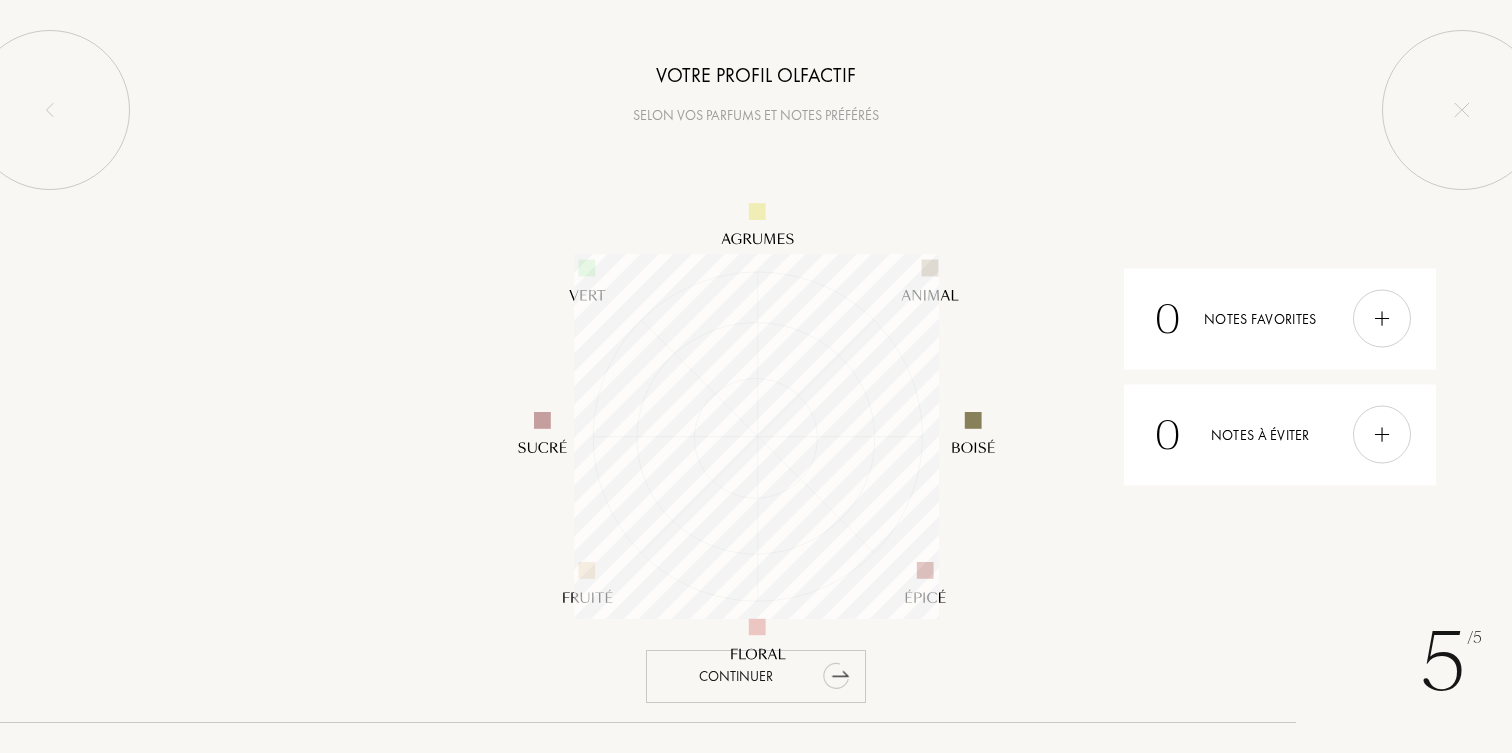 click 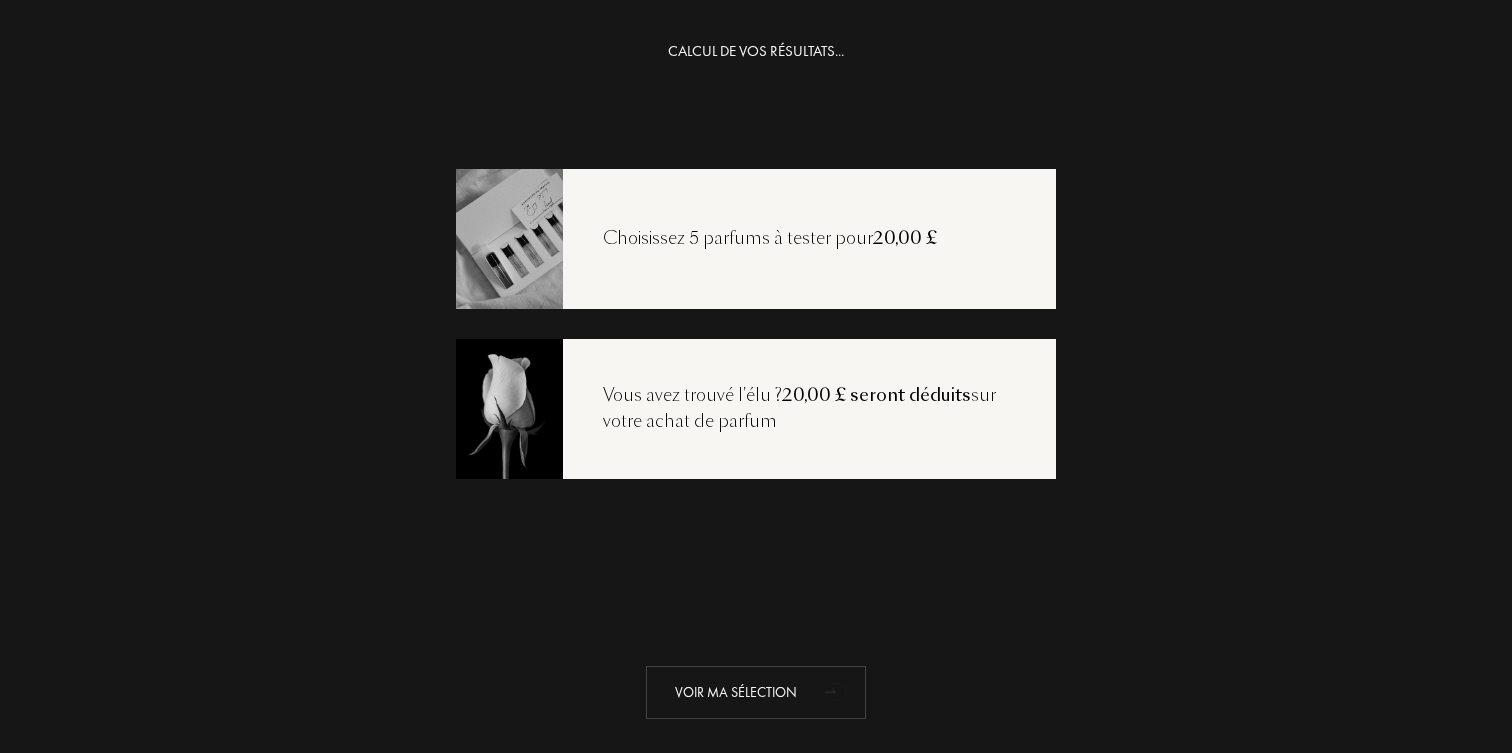 click on "Voir ma sélection" at bounding box center (756, 692) 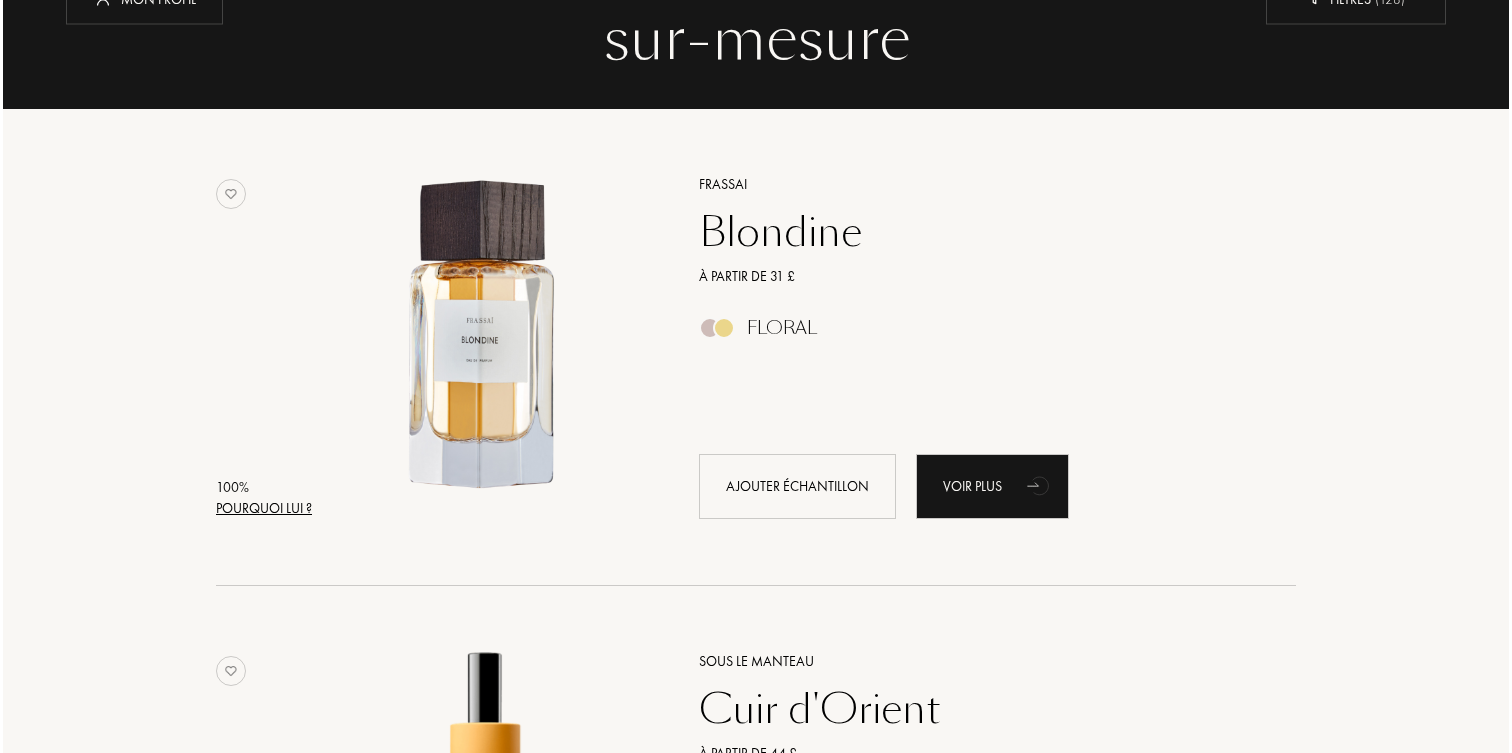 scroll, scrollTop: 171, scrollLeft: 0, axis: vertical 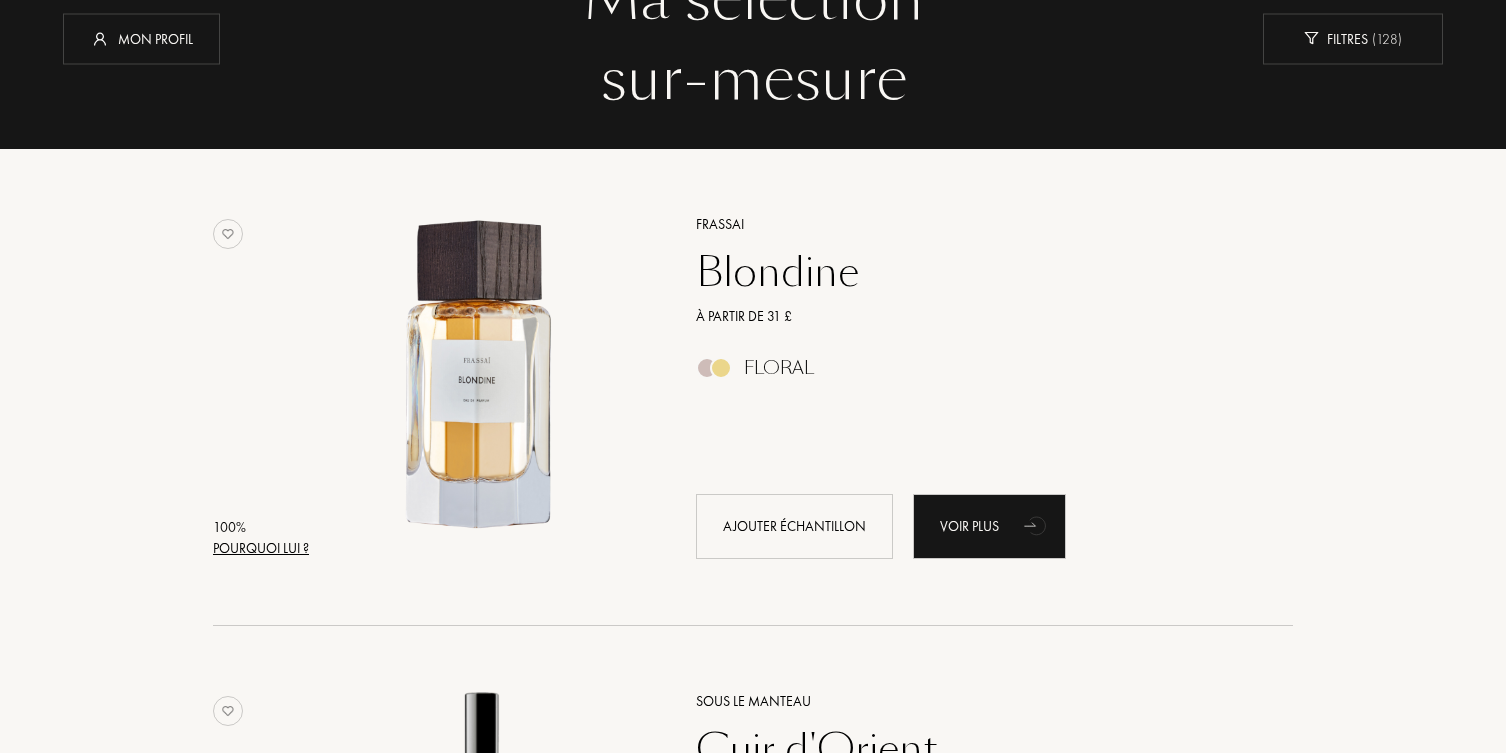 click on "Pourquoi lui ?" at bounding box center (261, 548) 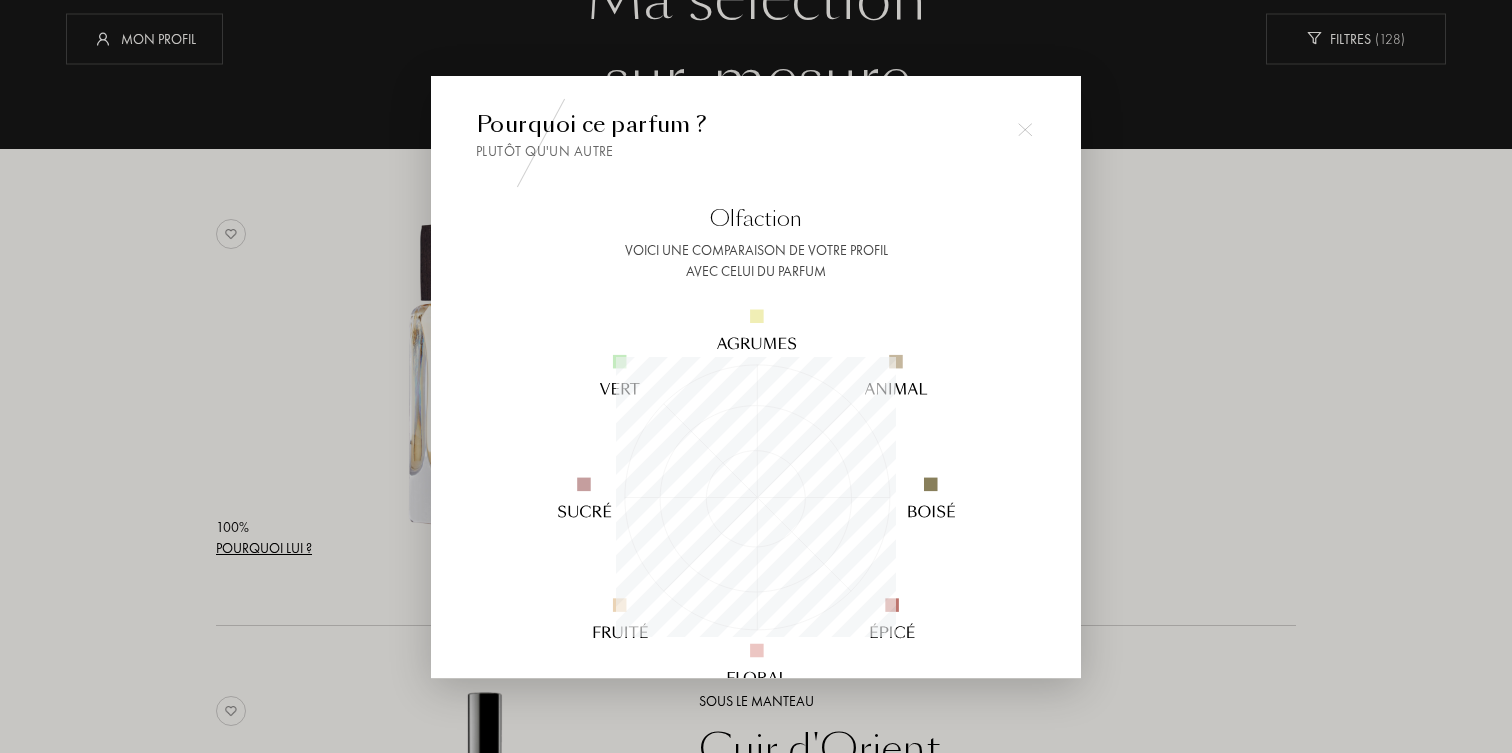 scroll, scrollTop: 999720, scrollLeft: 999720, axis: both 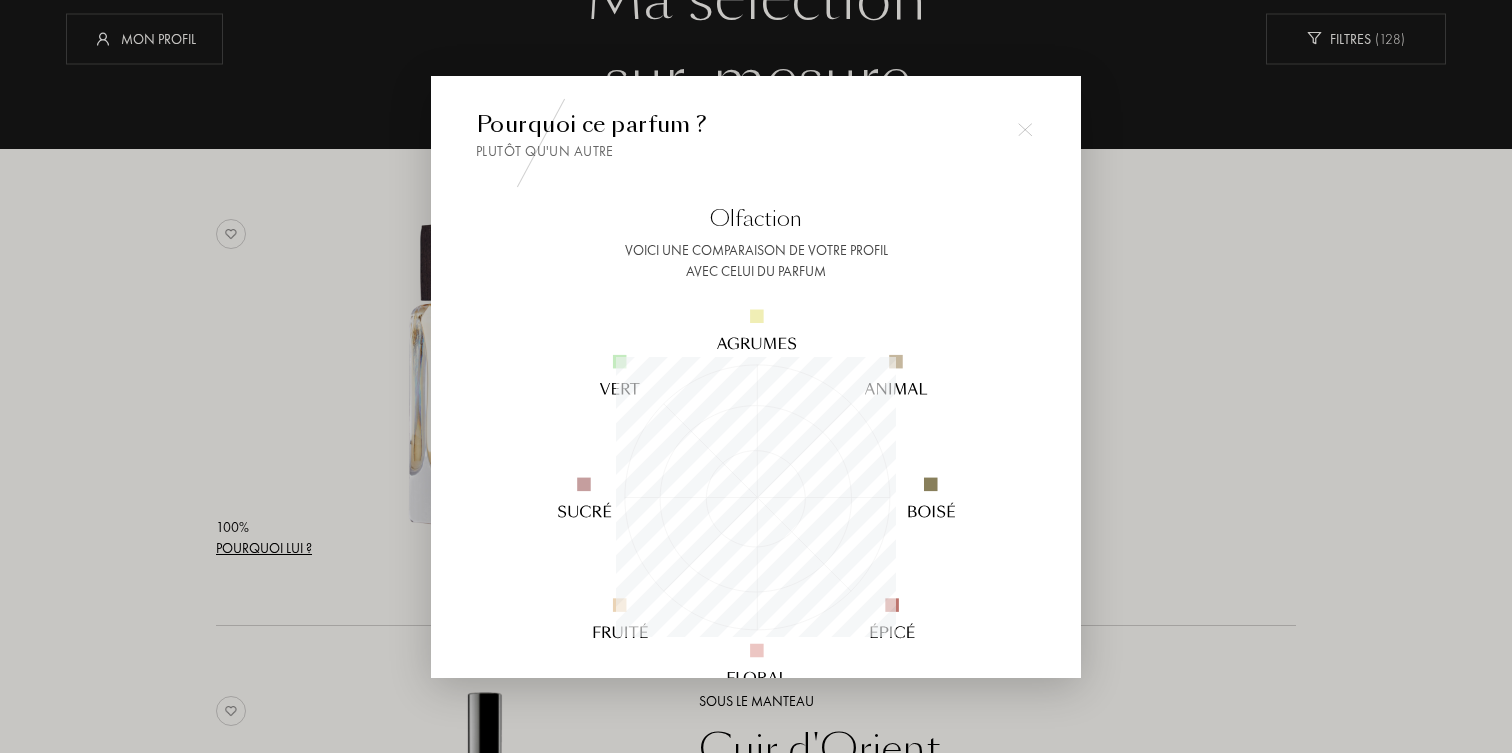 click at bounding box center [1025, 129] 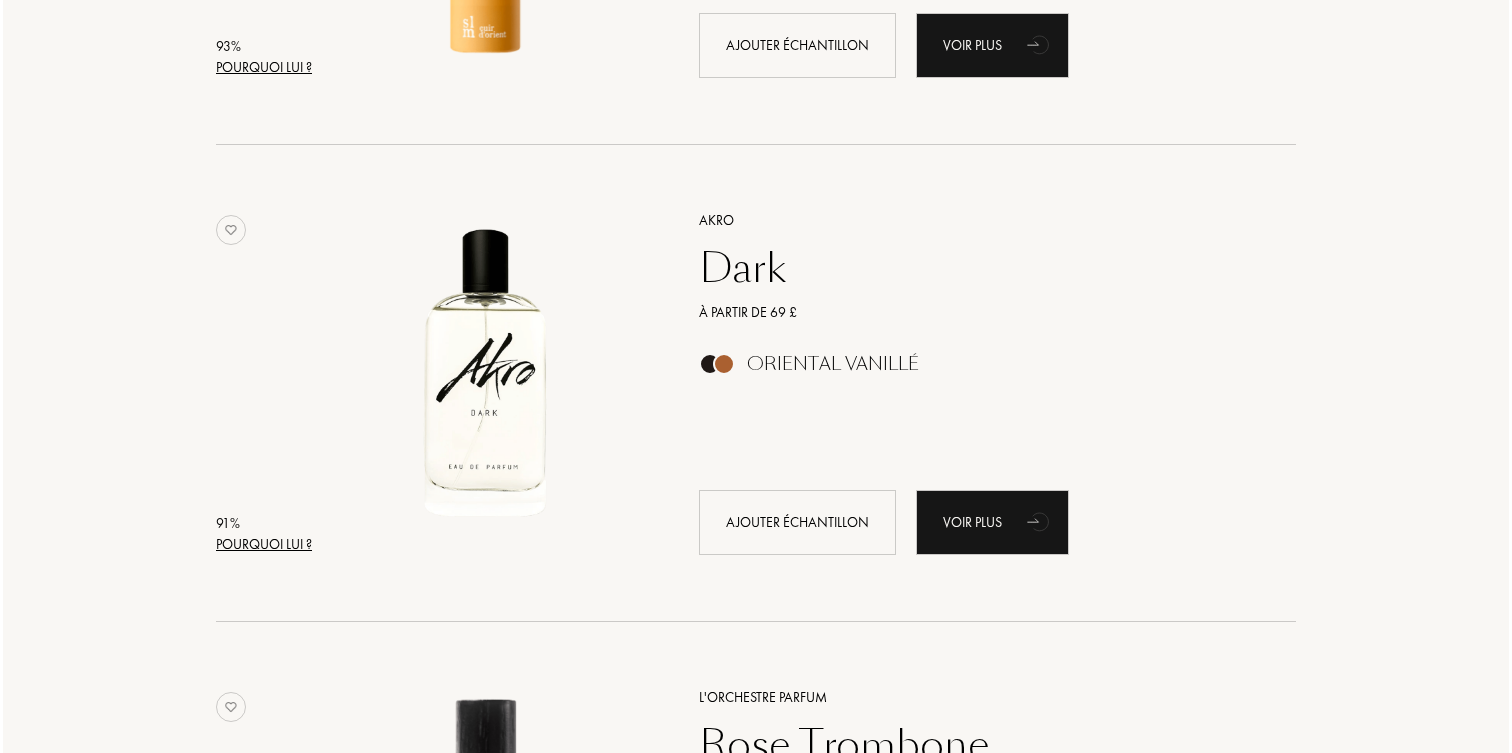 scroll, scrollTop: 1133, scrollLeft: 0, axis: vertical 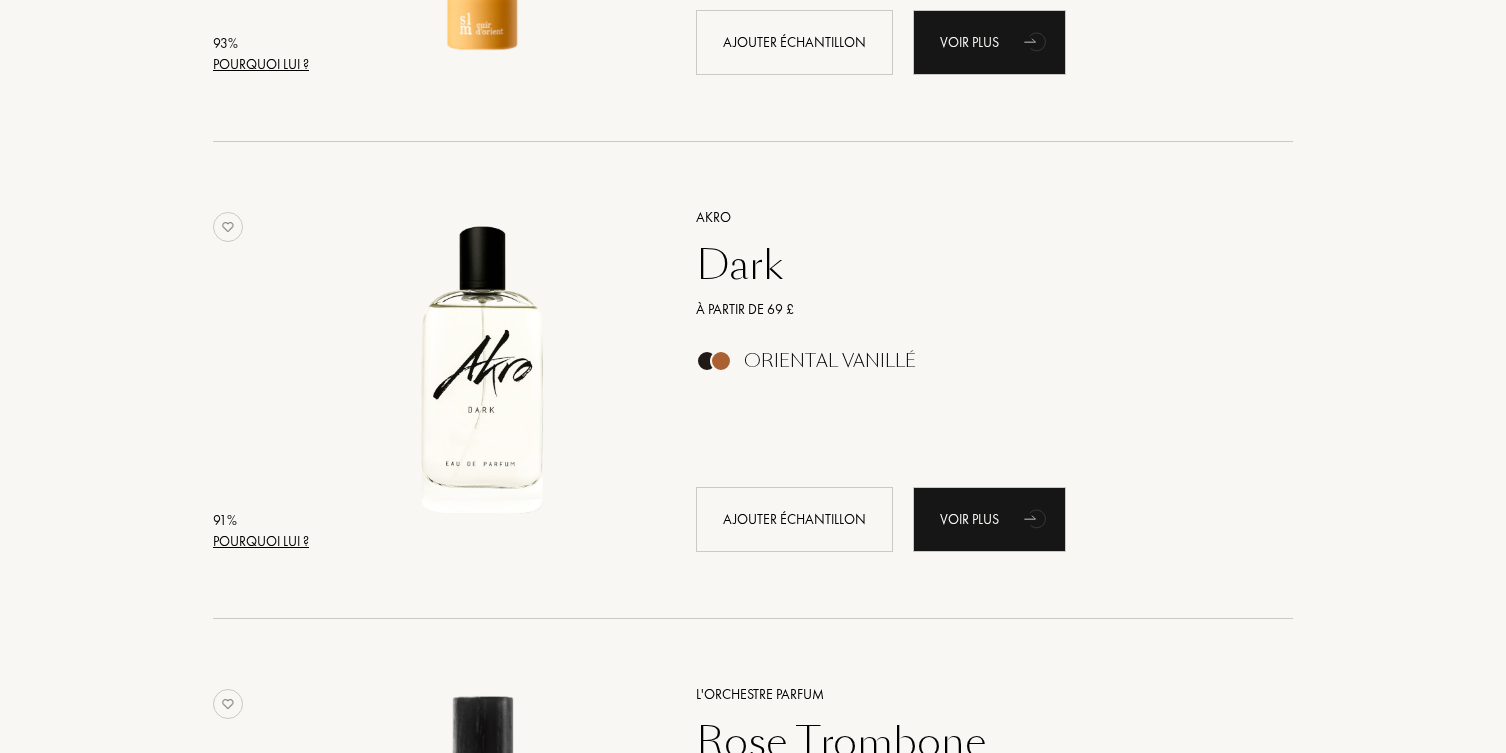 click on "Pourquoi lui ?" at bounding box center (261, 541) 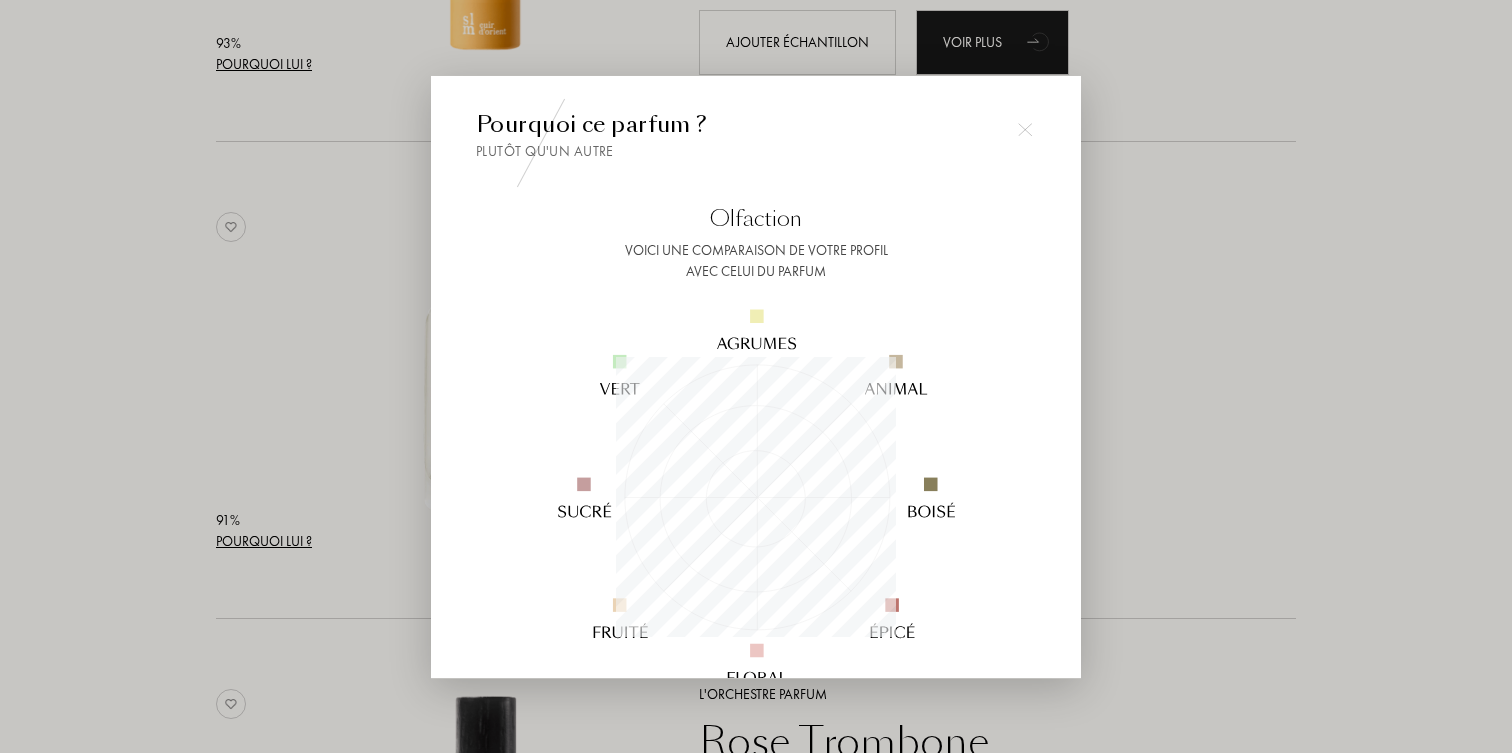 scroll, scrollTop: 999720, scrollLeft: 999720, axis: both 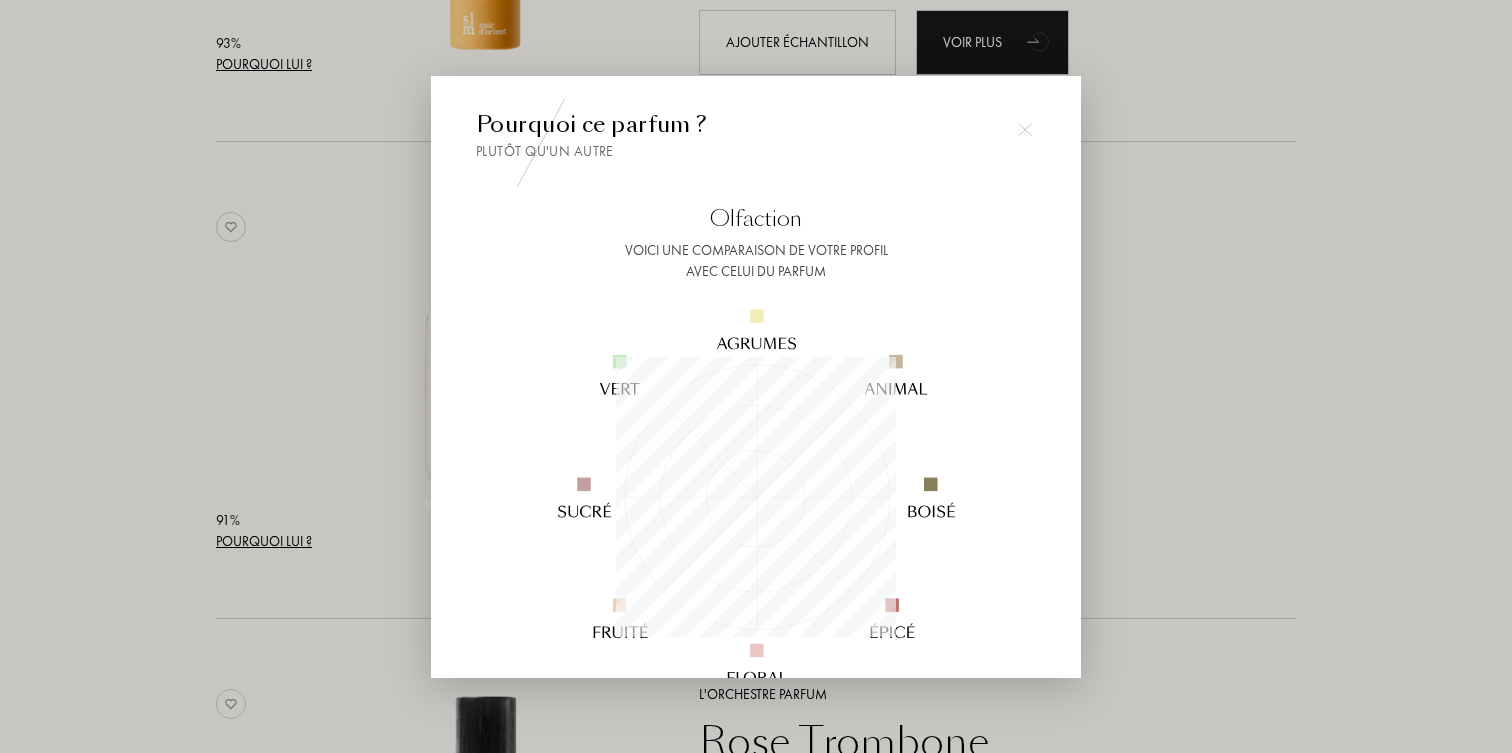 click at bounding box center (1025, 129) 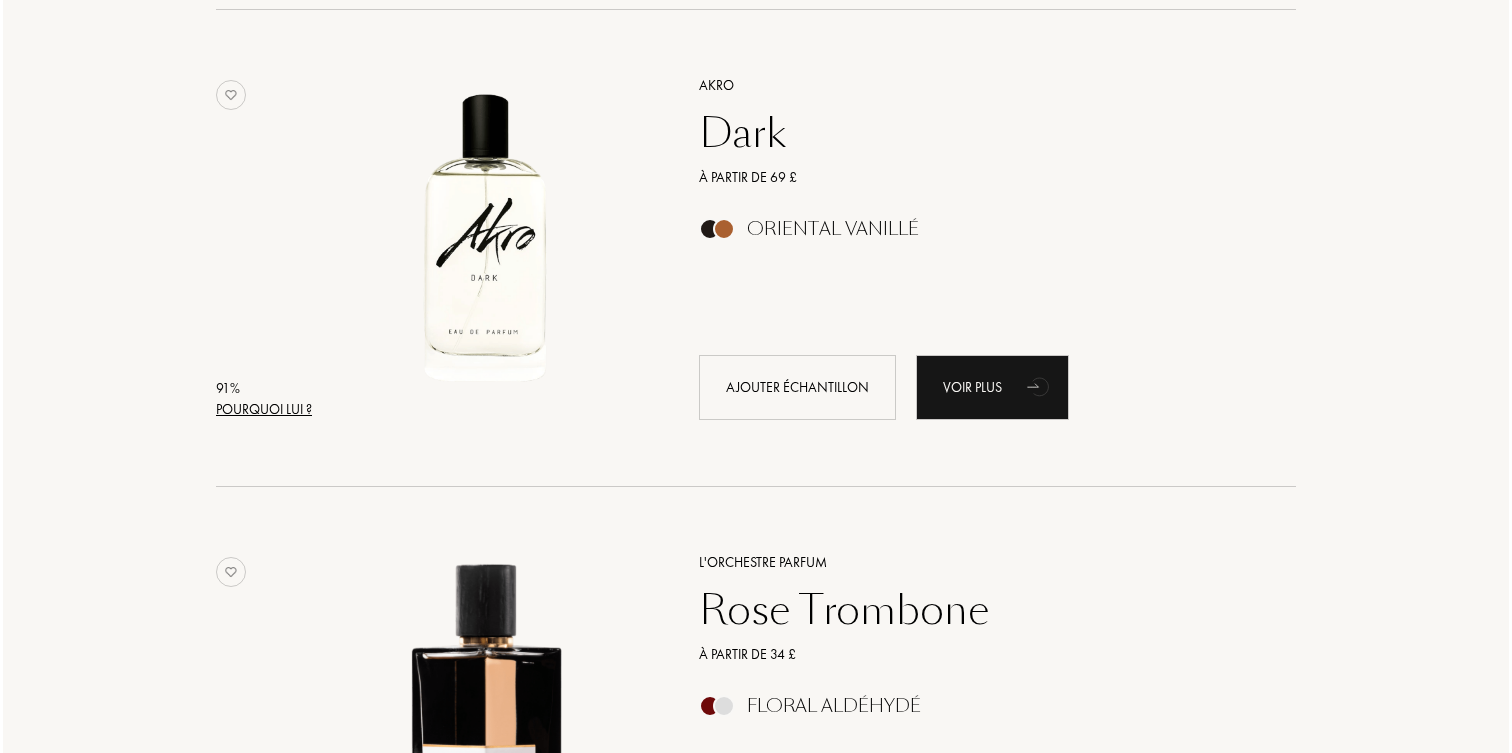 scroll, scrollTop: 1516, scrollLeft: 0, axis: vertical 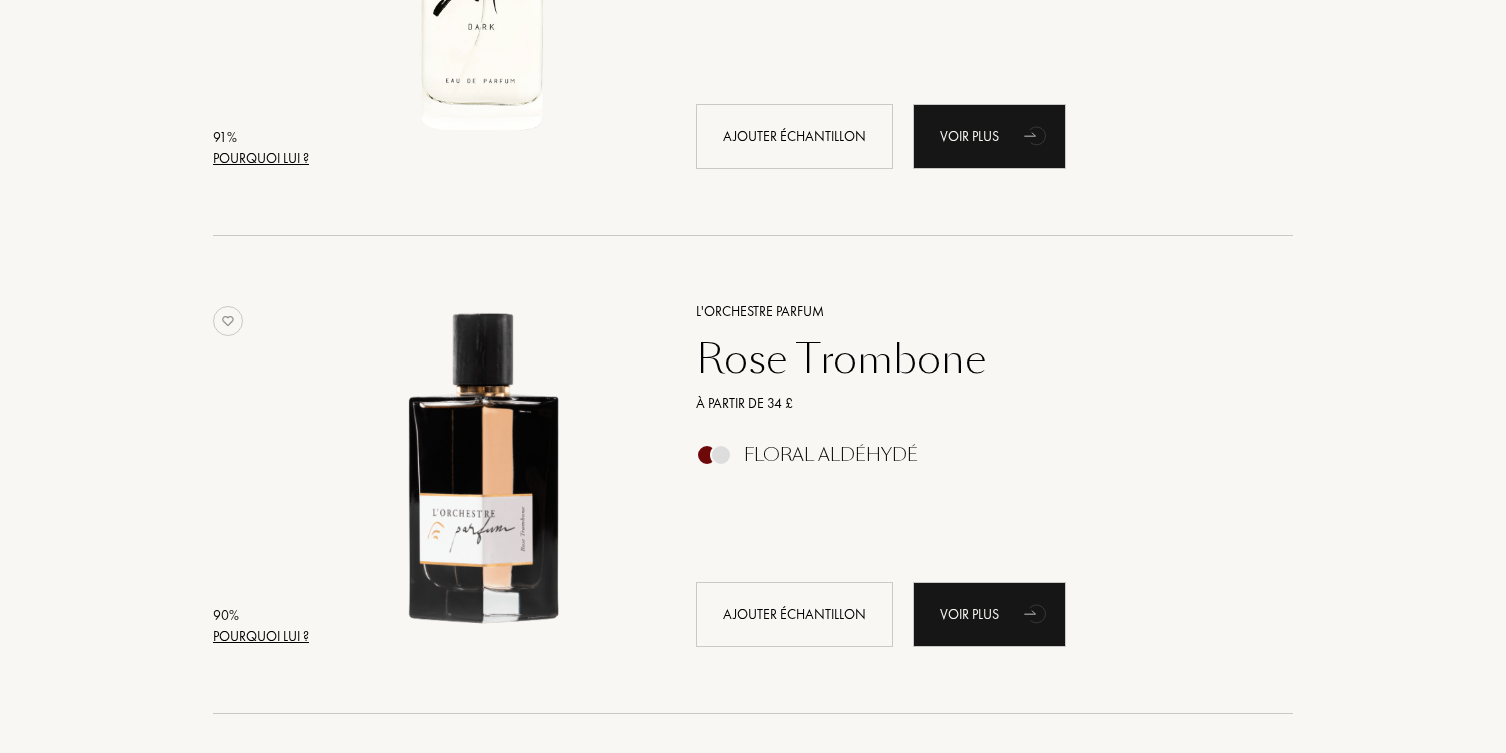 click on "Pourquoi lui ?" at bounding box center [261, 636] 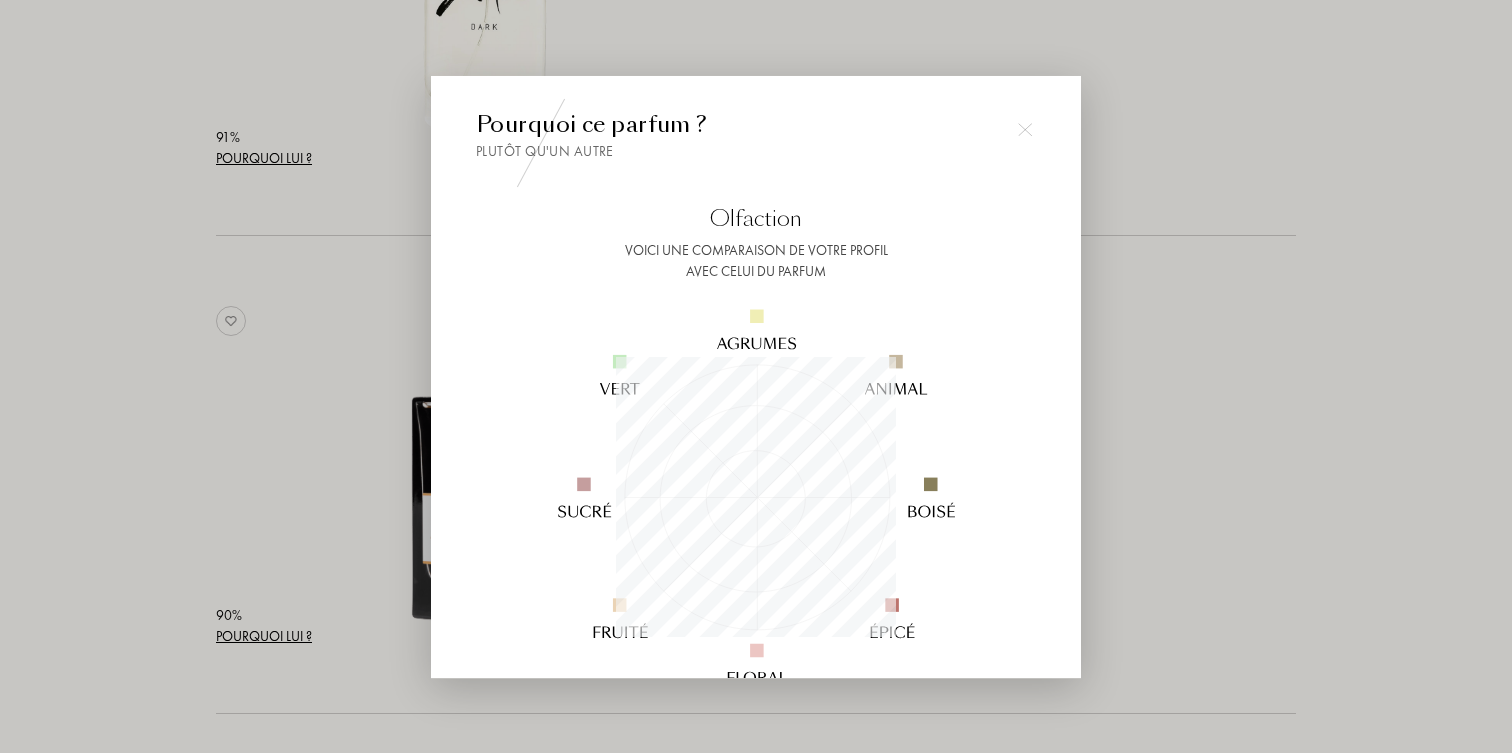 scroll, scrollTop: 999720, scrollLeft: 999720, axis: both 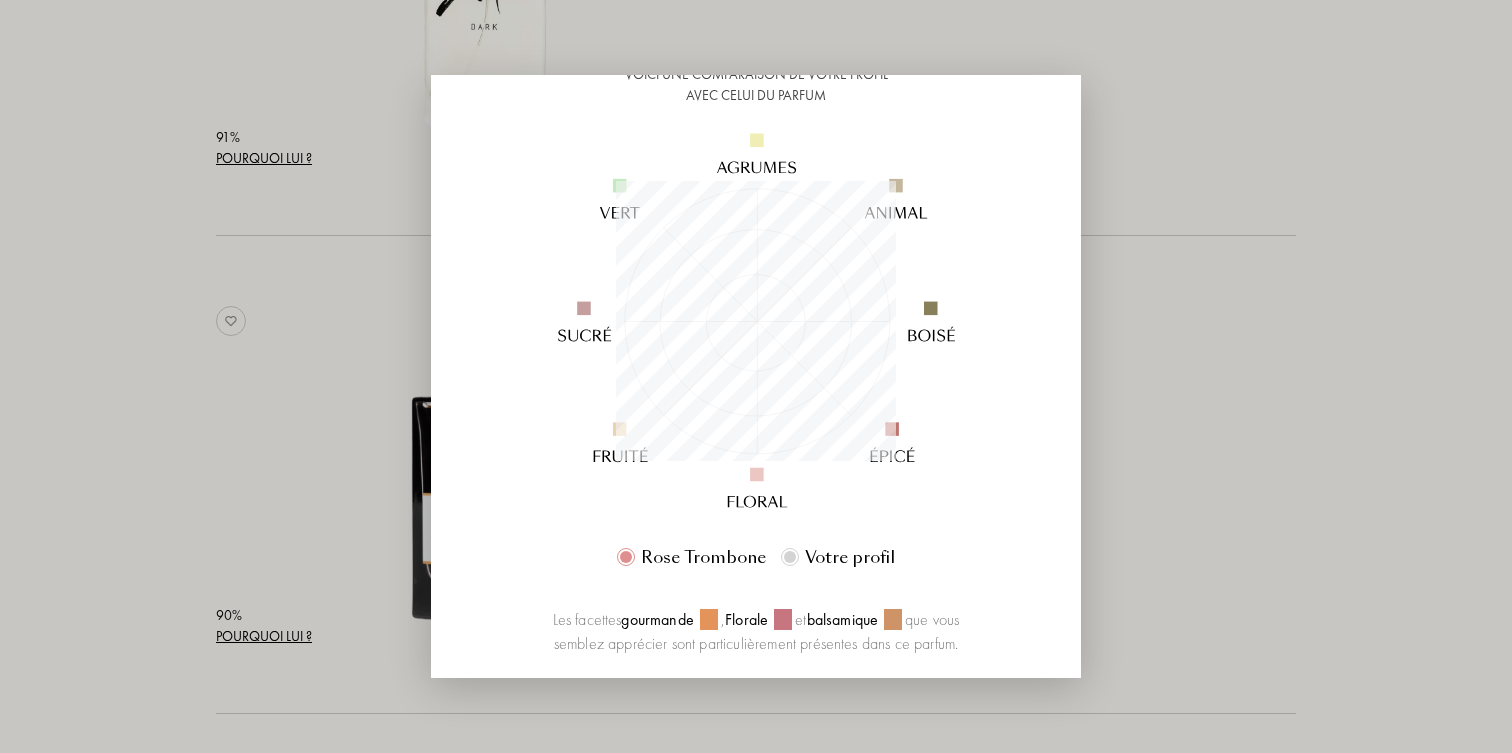 click at bounding box center [756, 376] 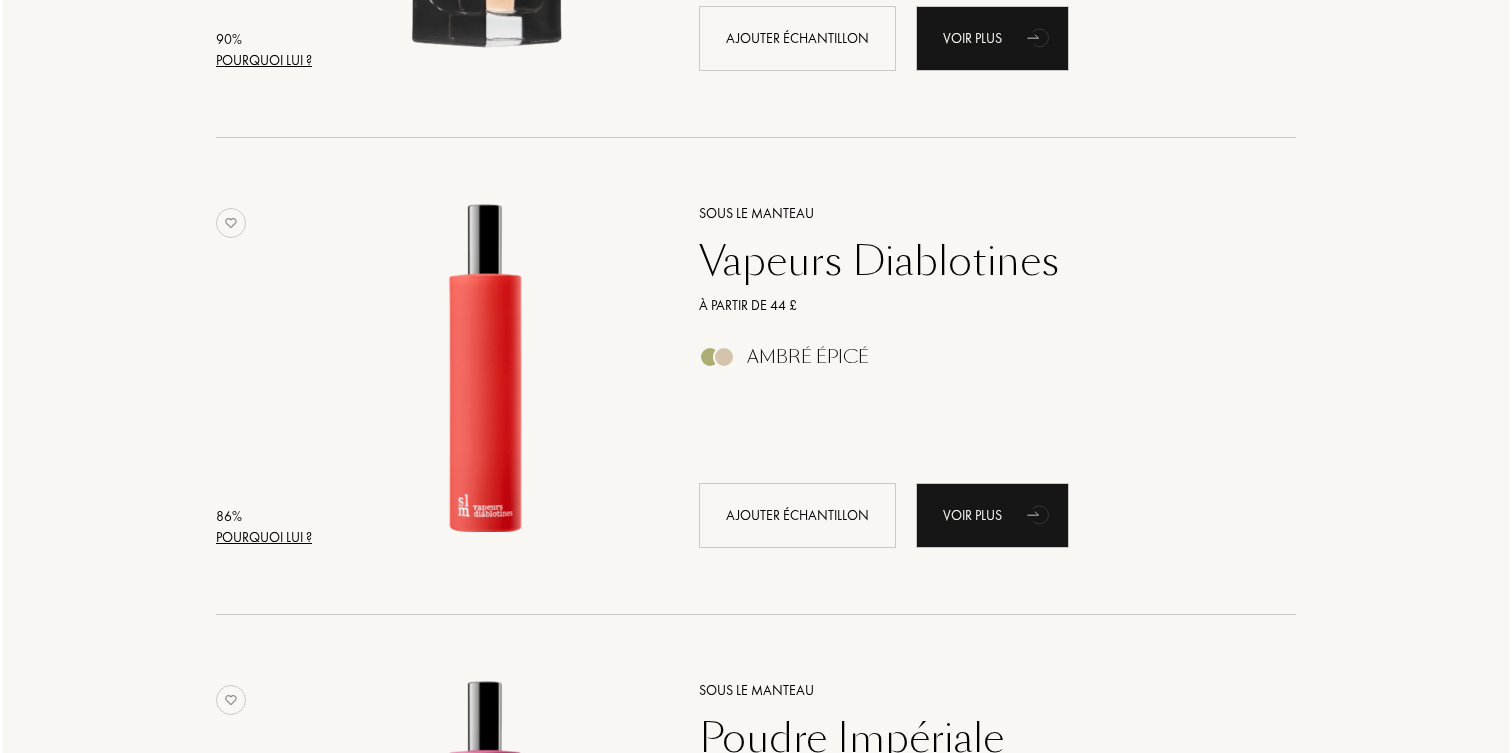 scroll, scrollTop: 2104, scrollLeft: 0, axis: vertical 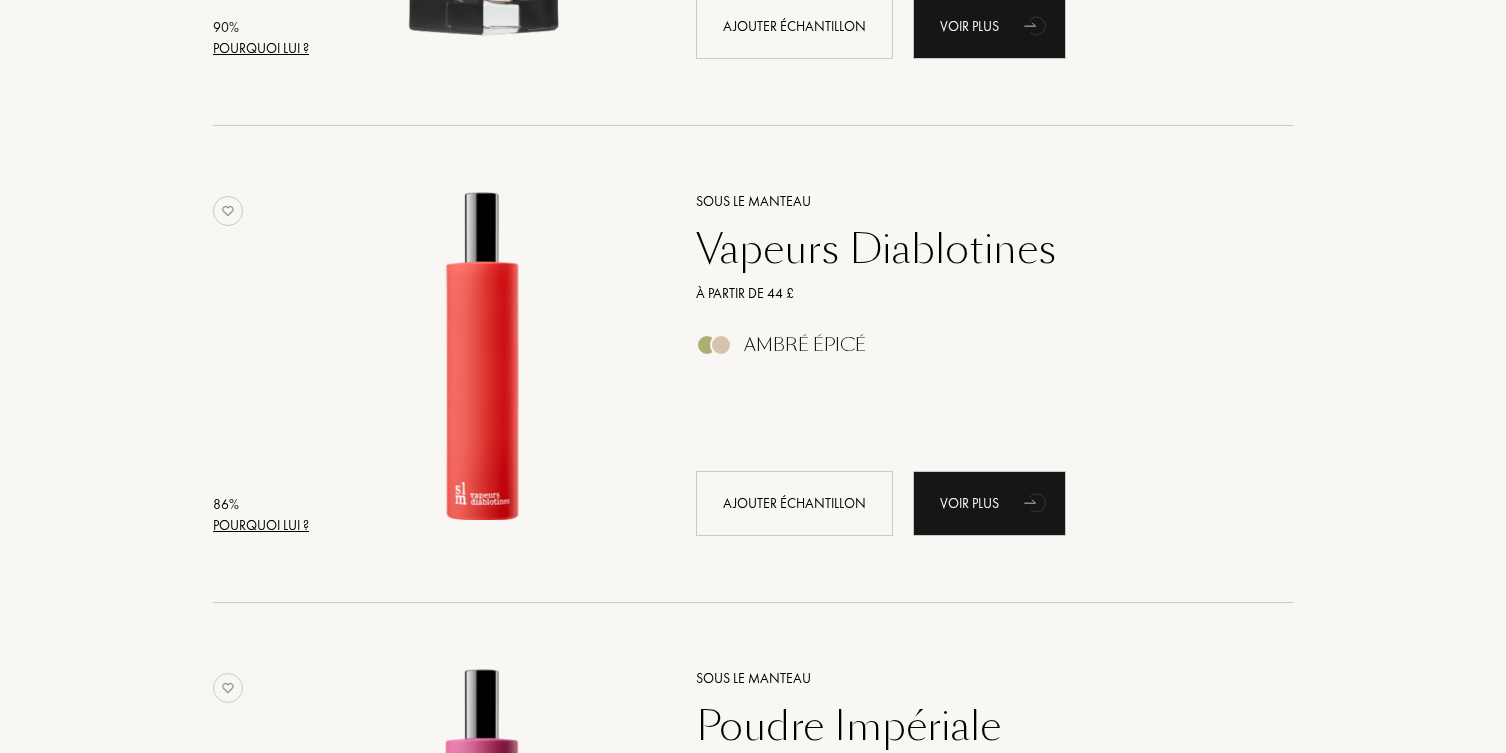 click on "Pourquoi lui ?" at bounding box center [261, 525] 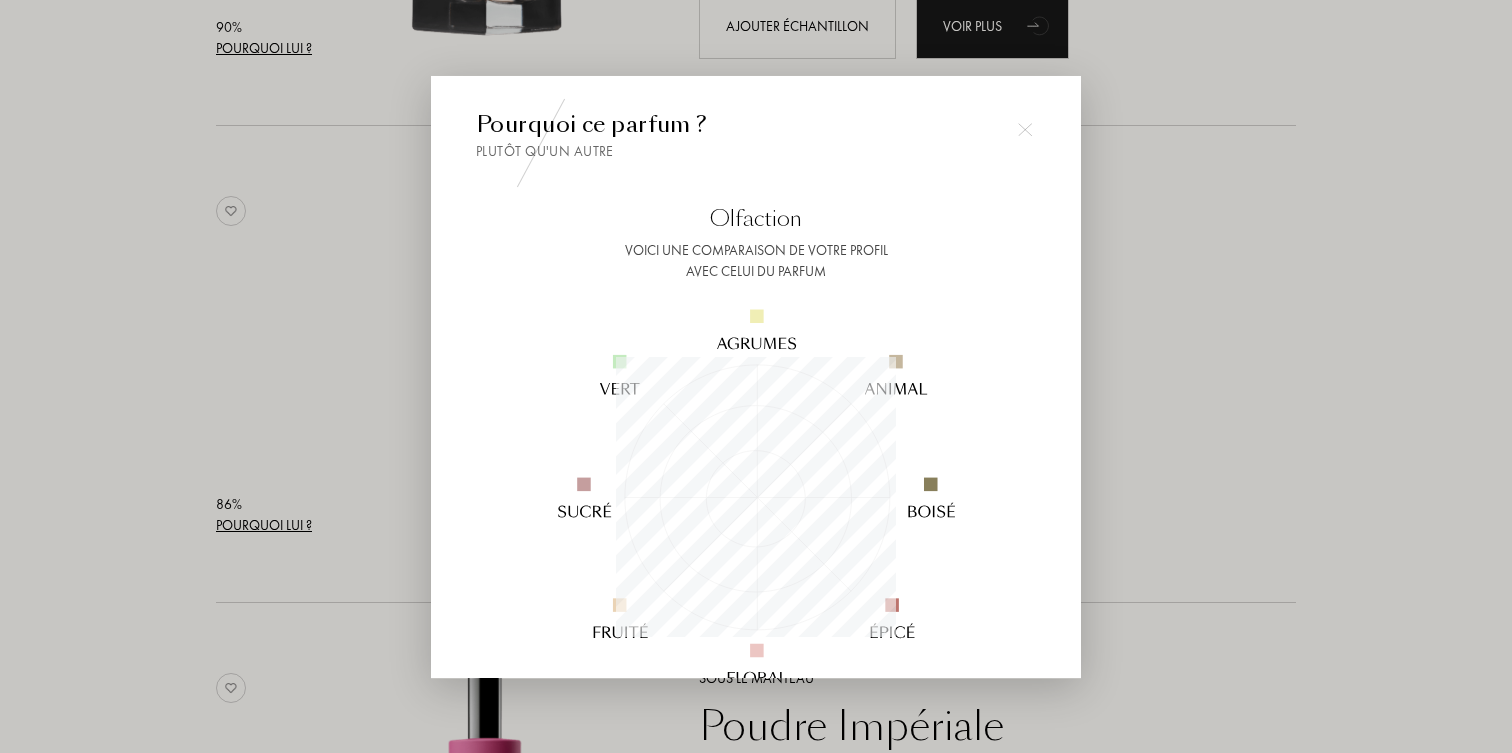 scroll, scrollTop: 999720, scrollLeft: 999720, axis: both 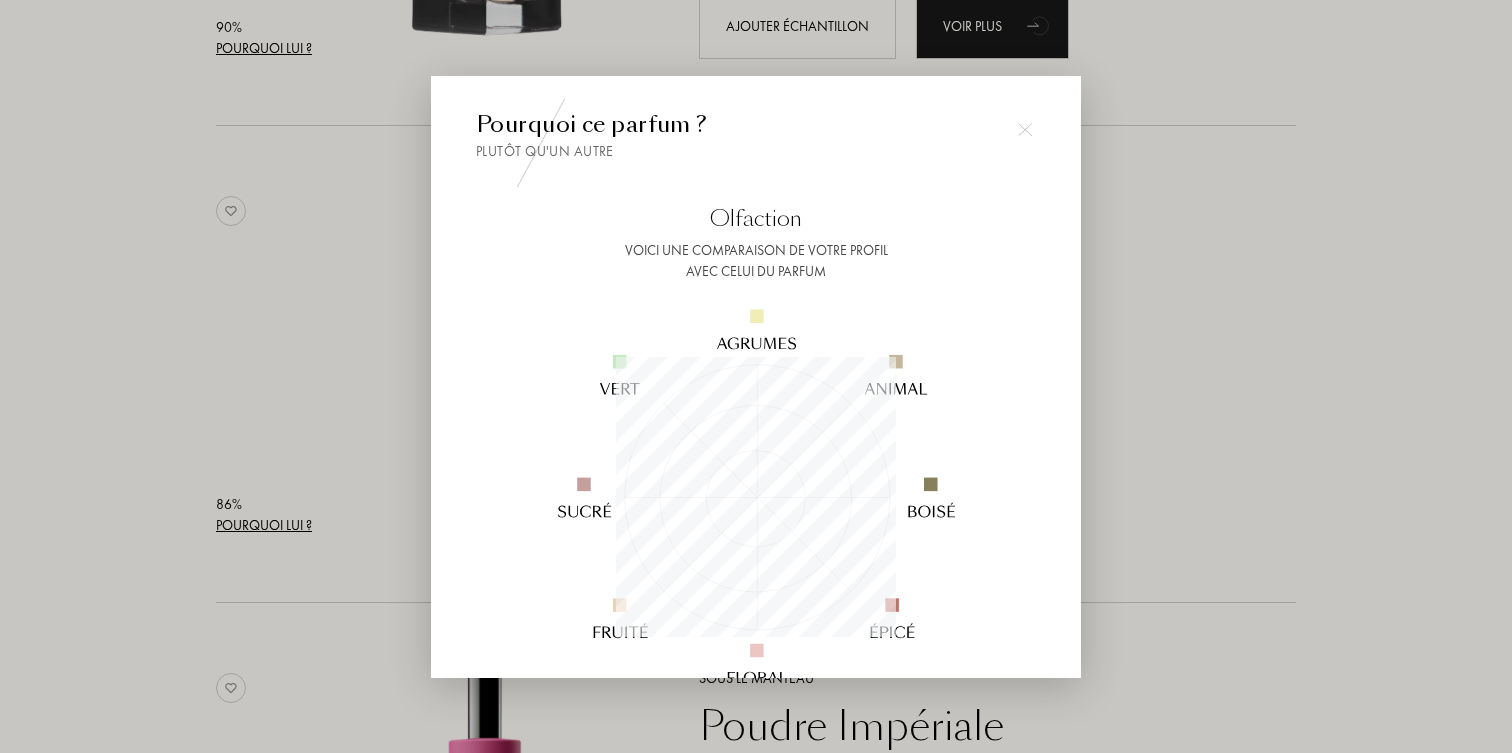 click at bounding box center (1025, 130) 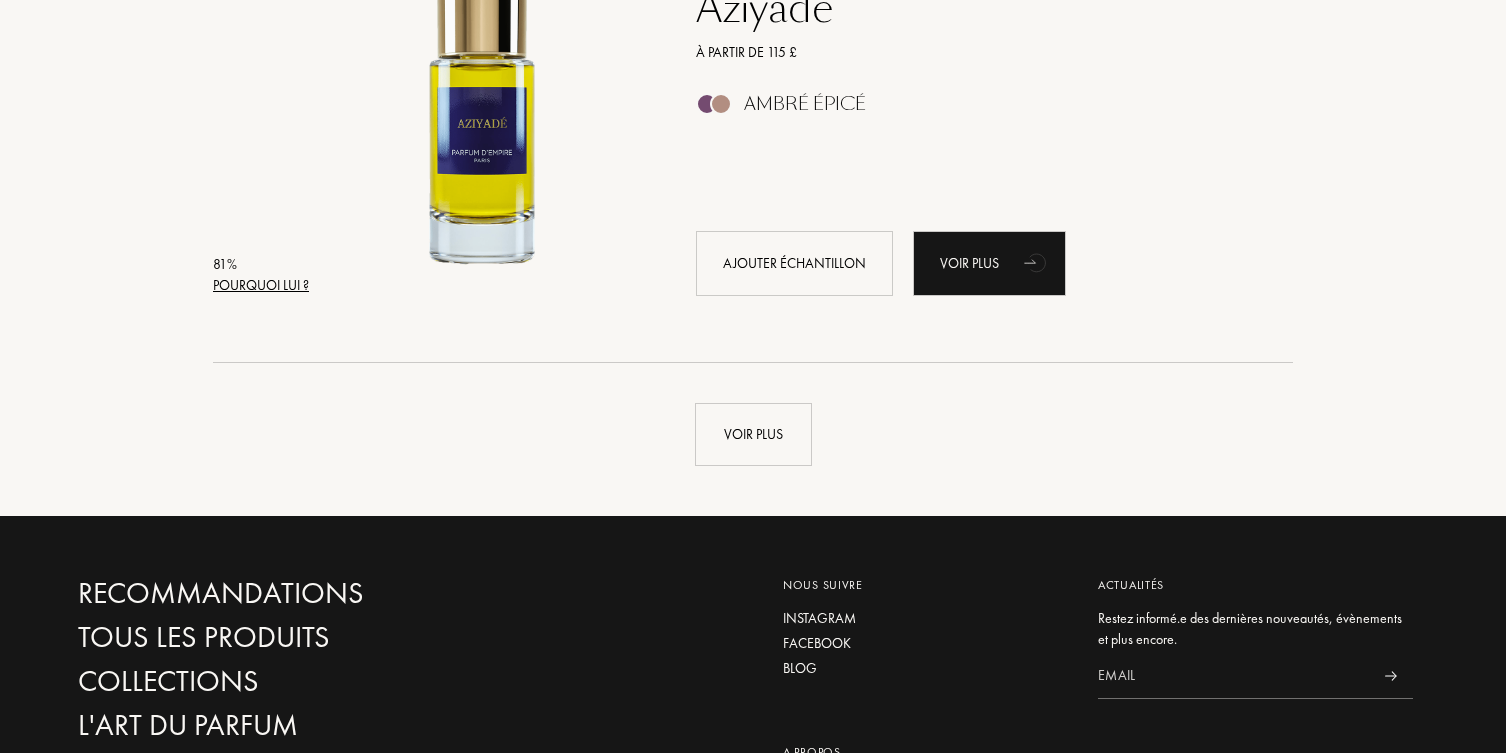 scroll, scrollTop: 4736, scrollLeft: 0, axis: vertical 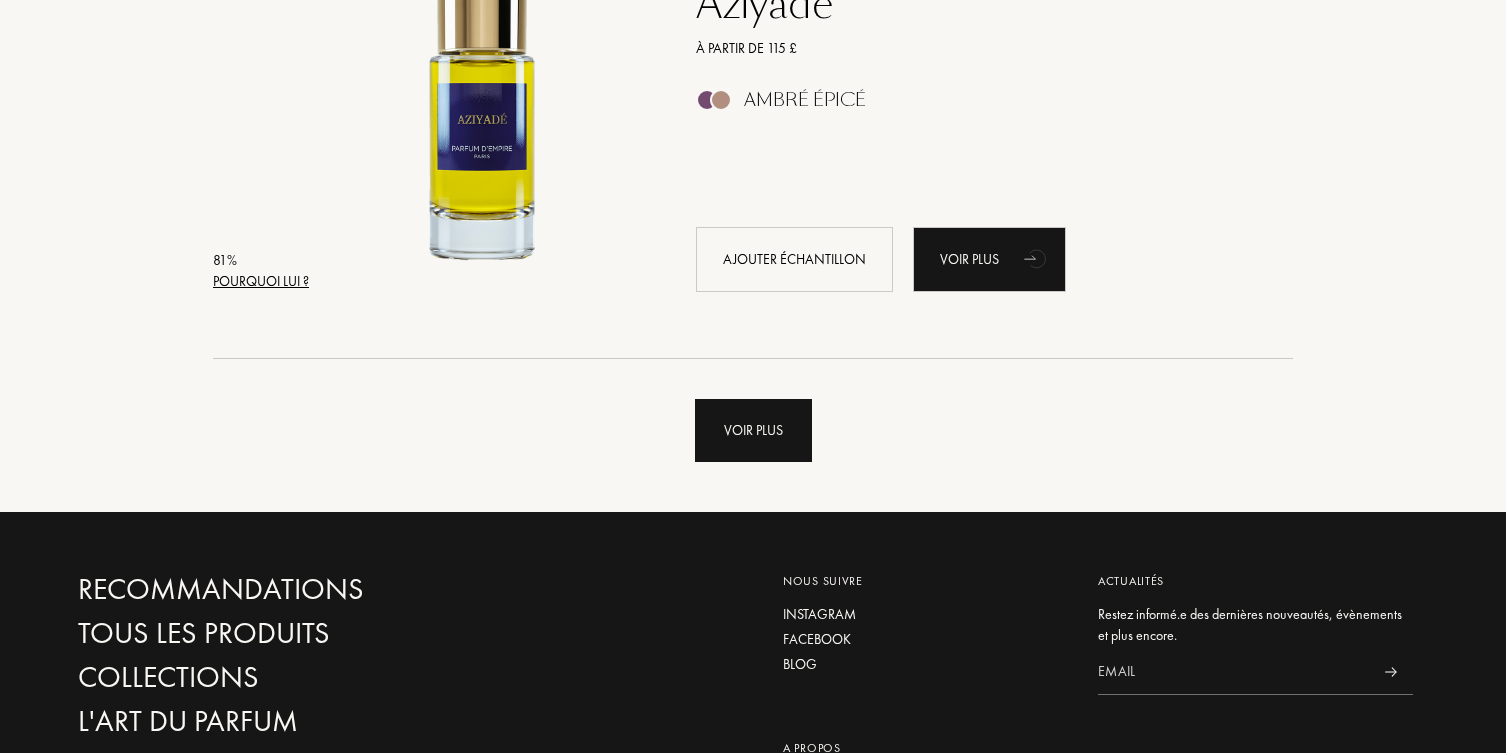 click on "Voir plus" at bounding box center [753, 430] 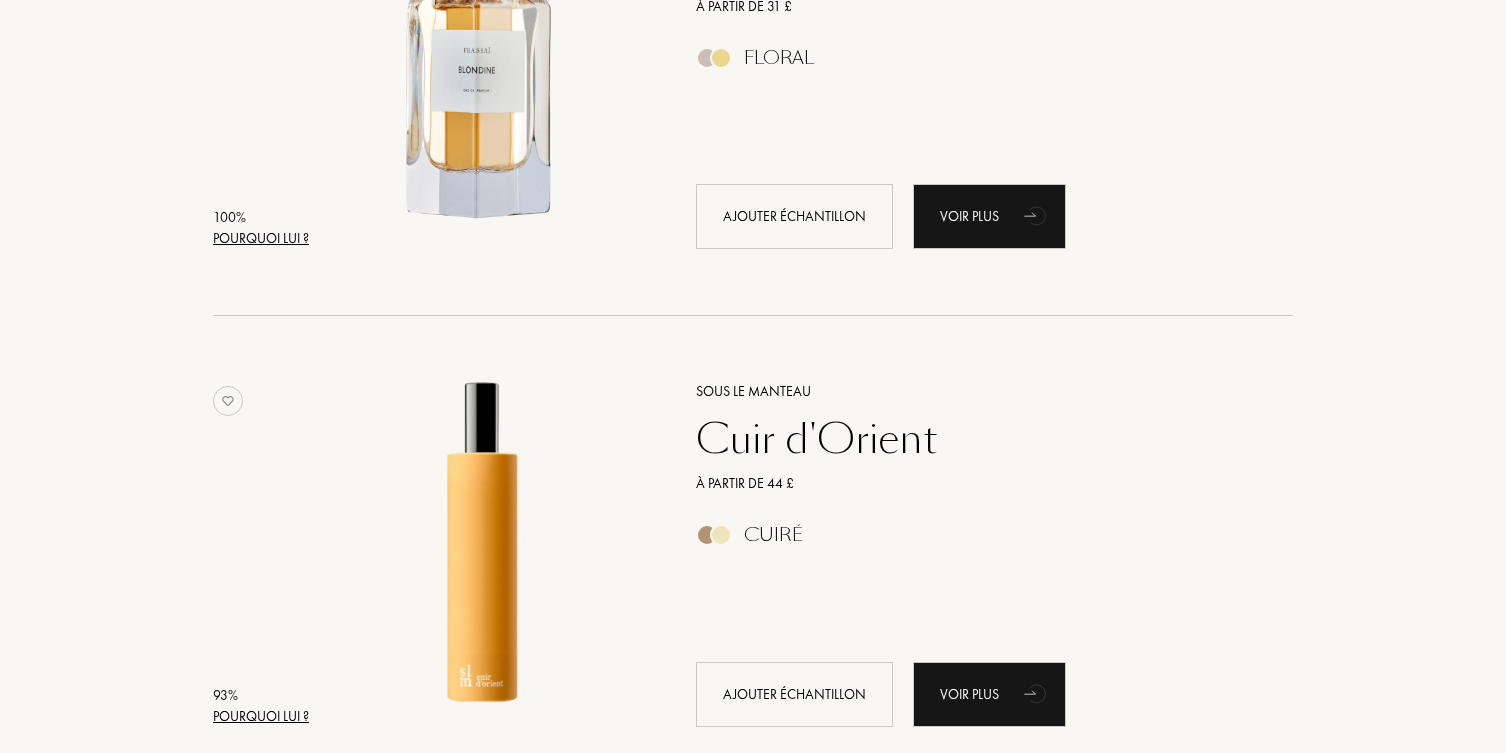 scroll, scrollTop: 0, scrollLeft: 0, axis: both 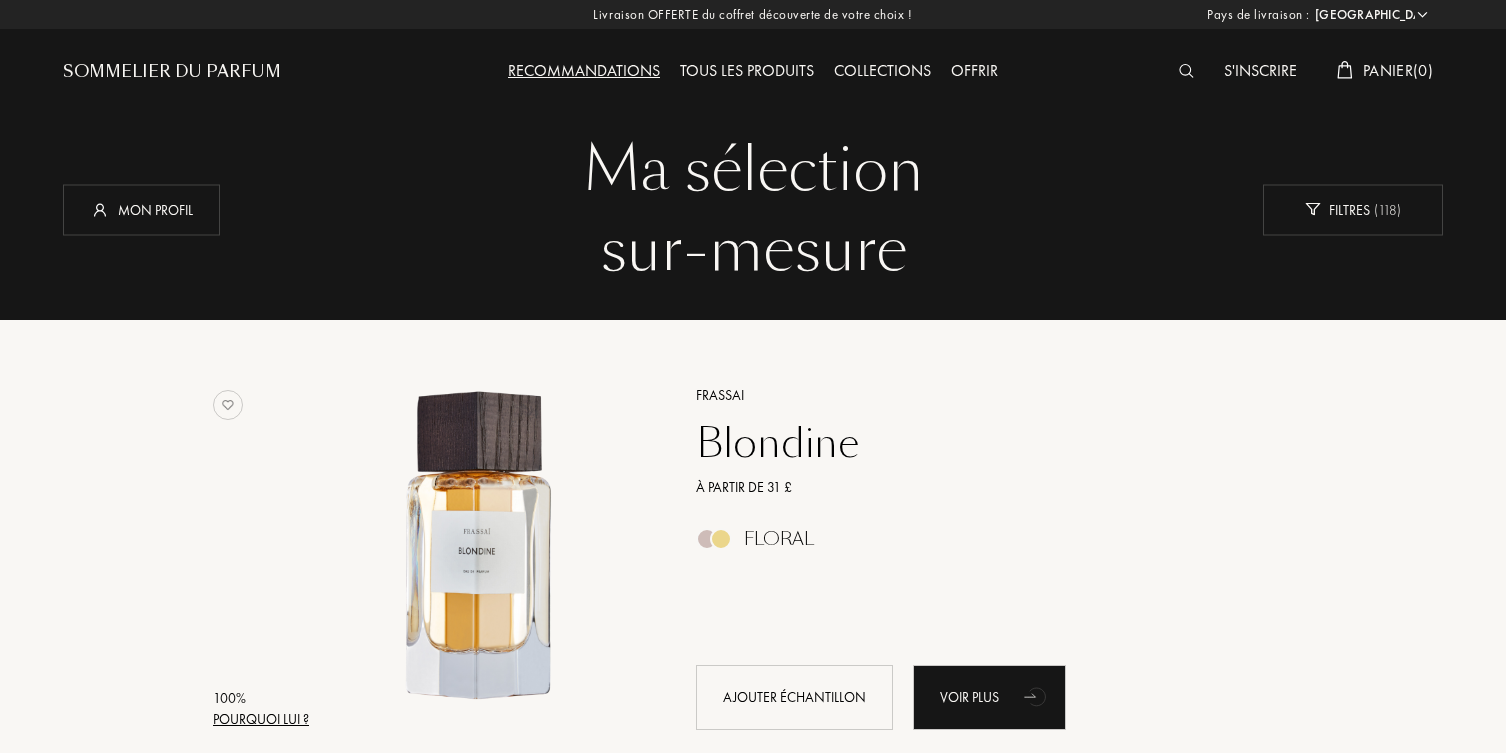 click on "Collections" at bounding box center [882, 72] 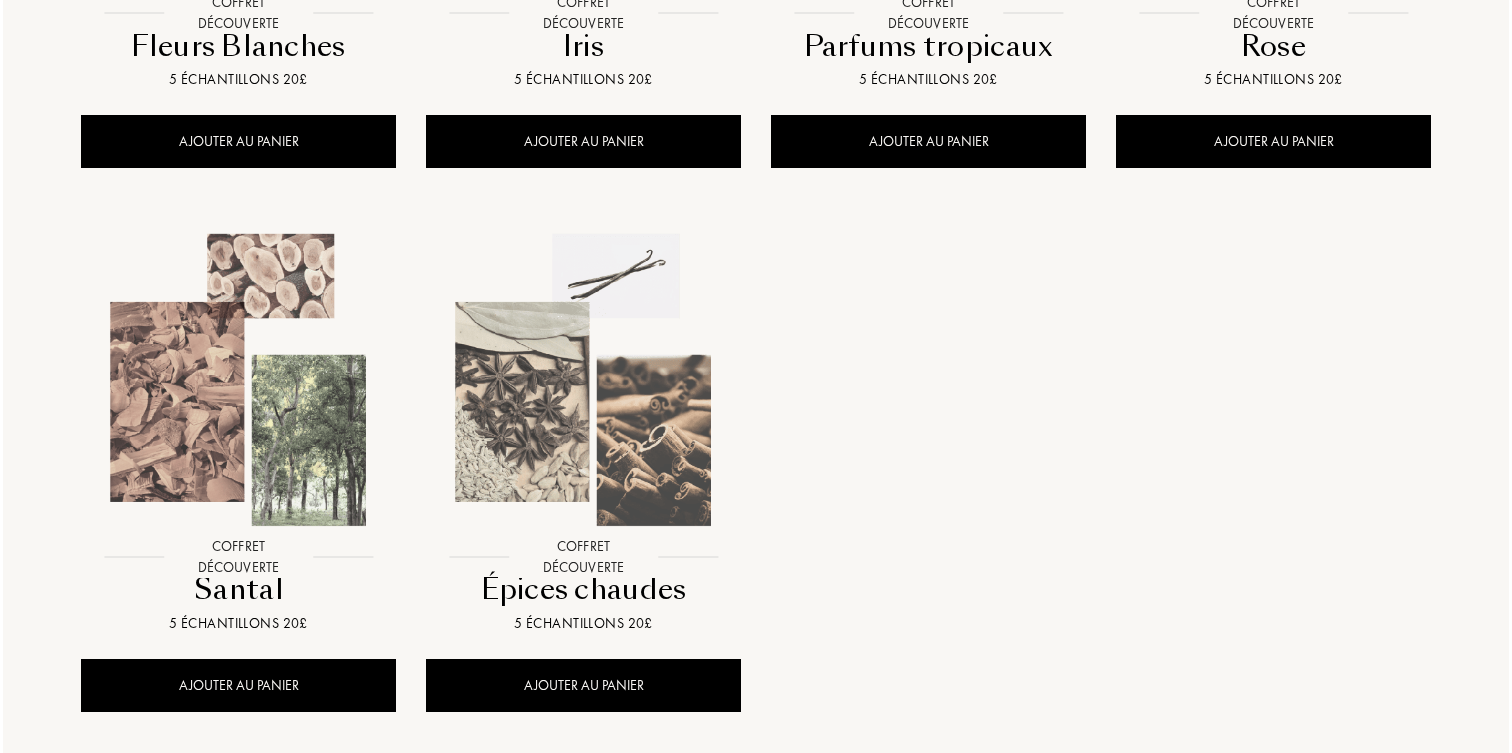 scroll, scrollTop: 701, scrollLeft: 0, axis: vertical 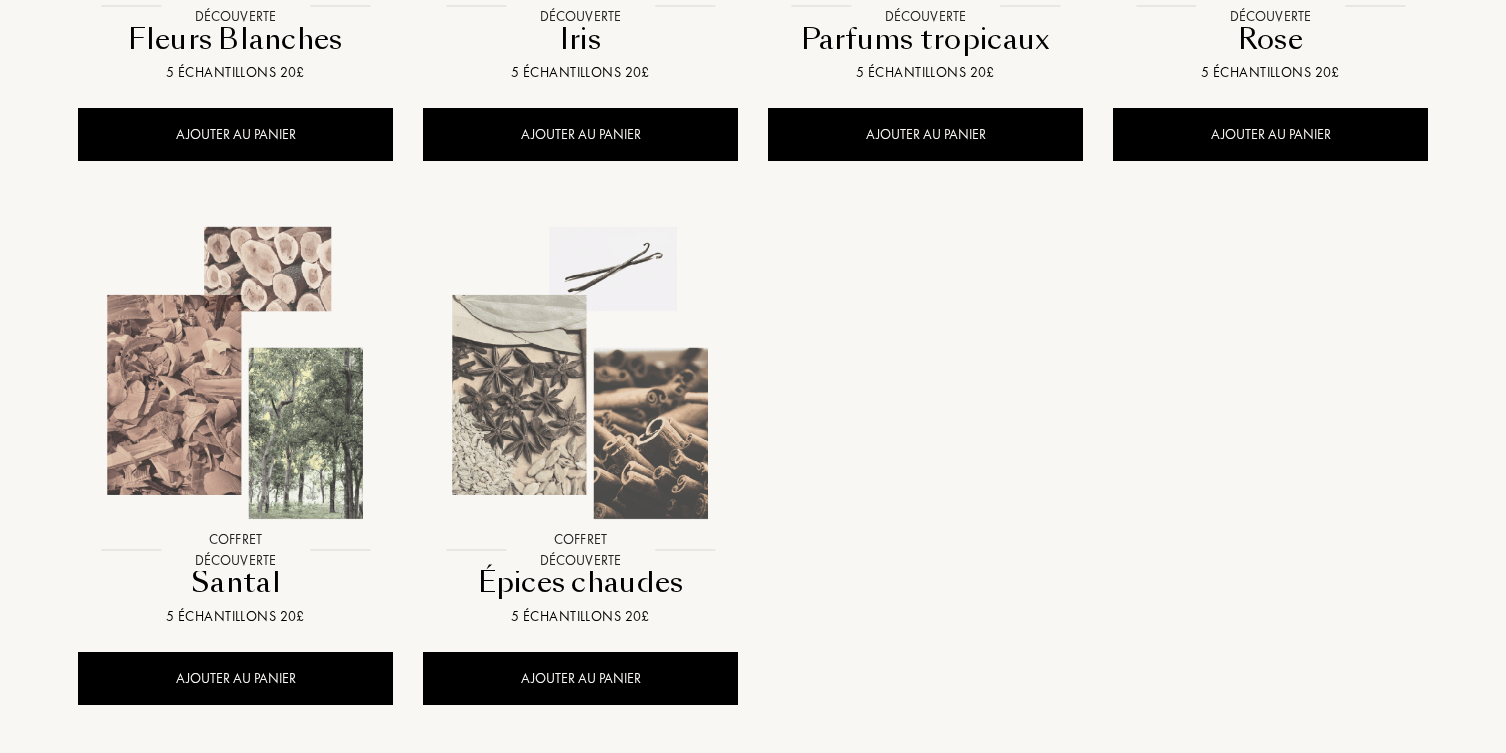 click at bounding box center (580, 373) 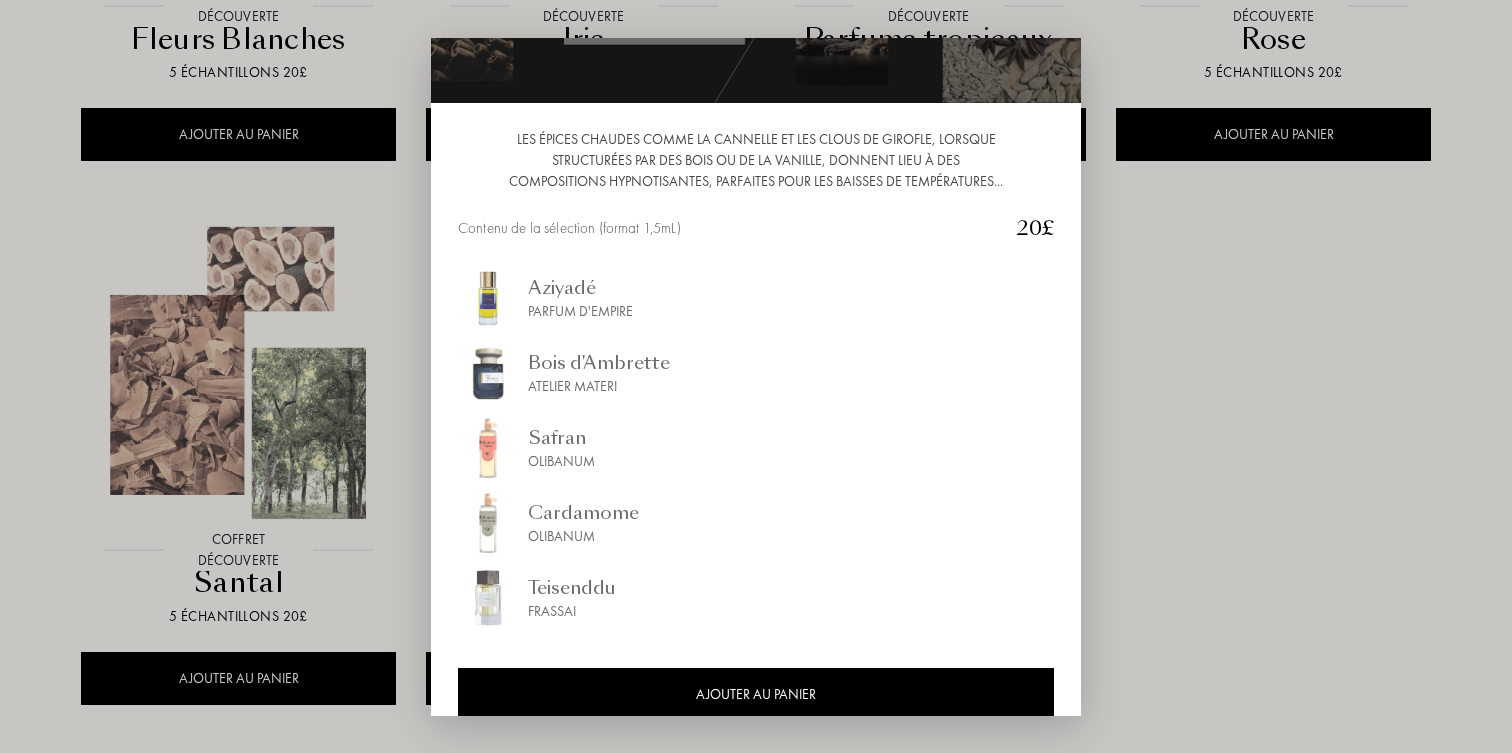 scroll, scrollTop: 167, scrollLeft: 0, axis: vertical 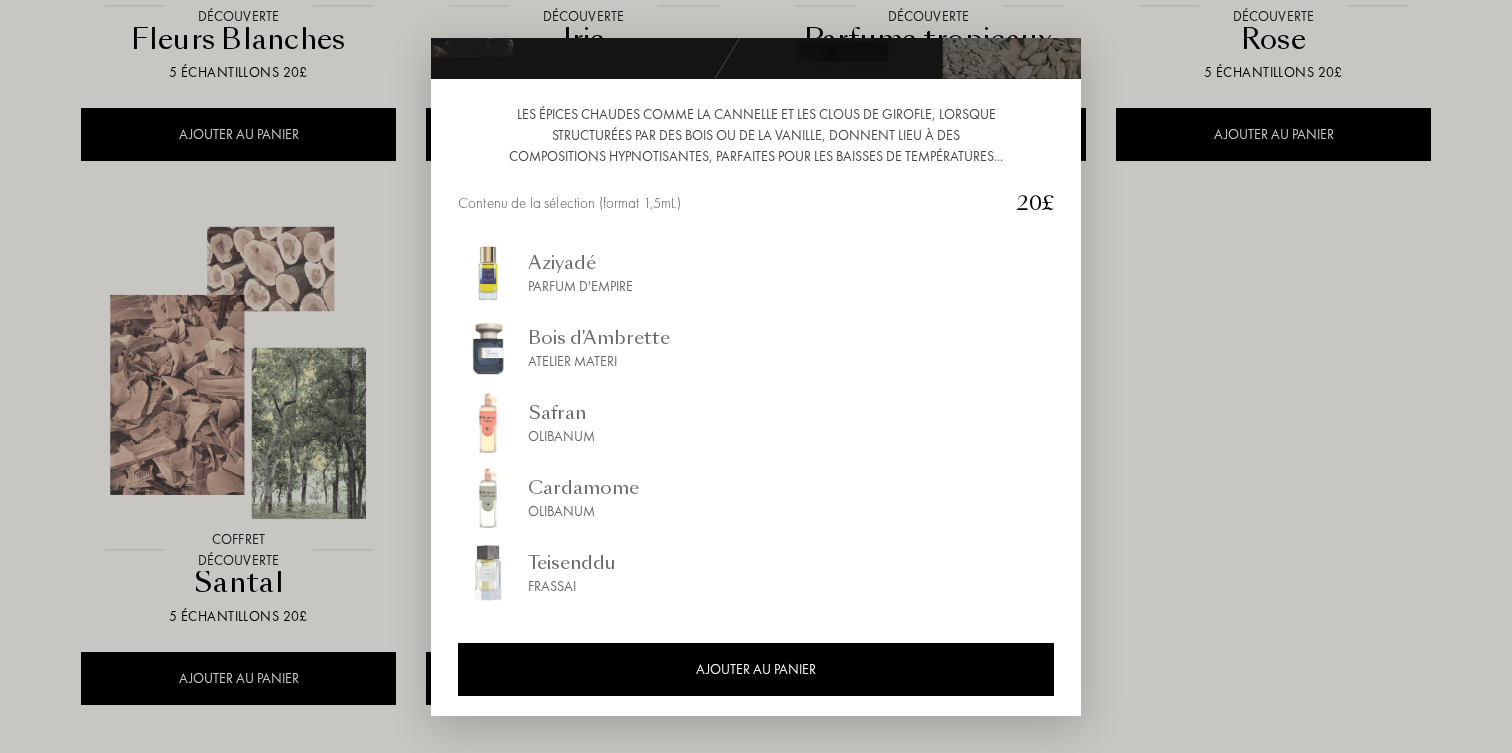 click at bounding box center [756, 376] 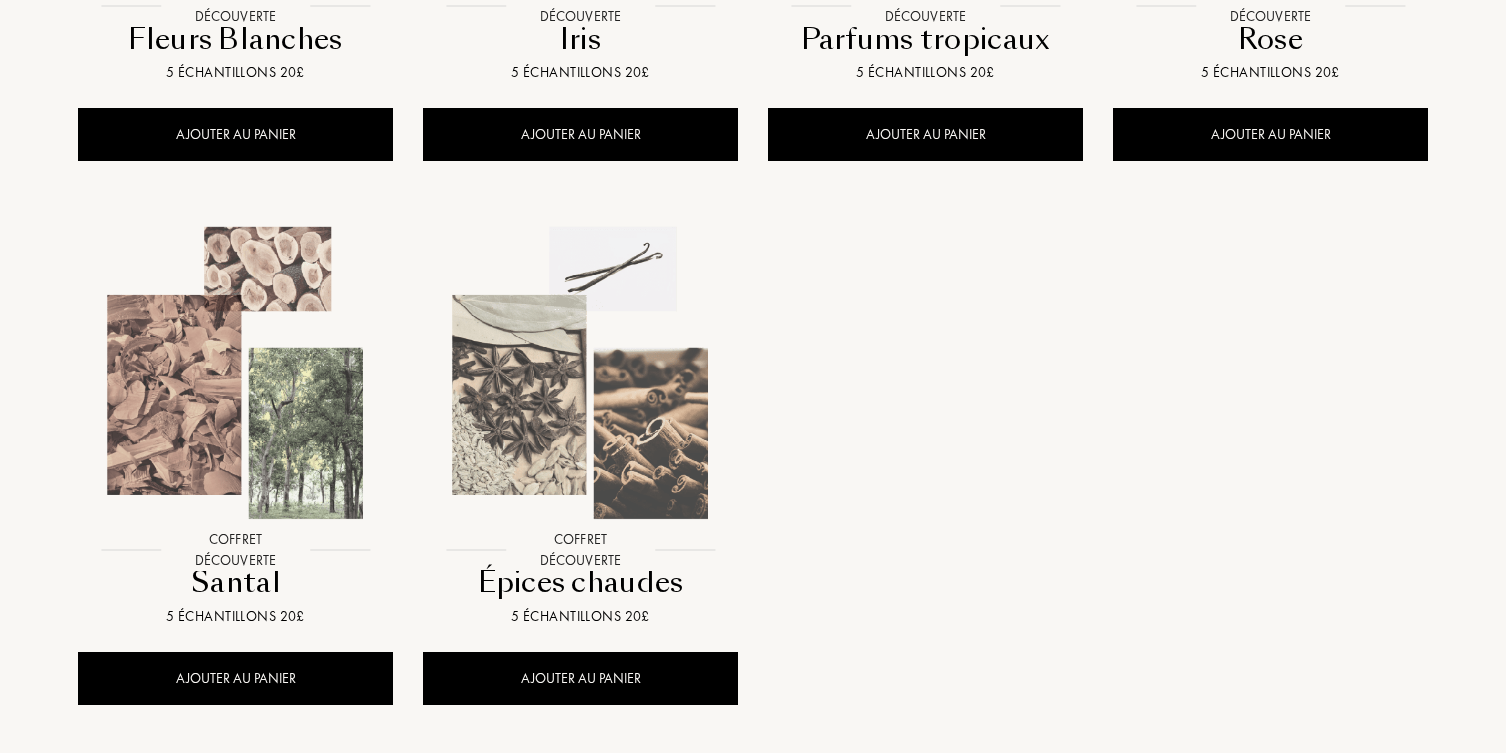 click on "Rose" at bounding box center [1270, 39] 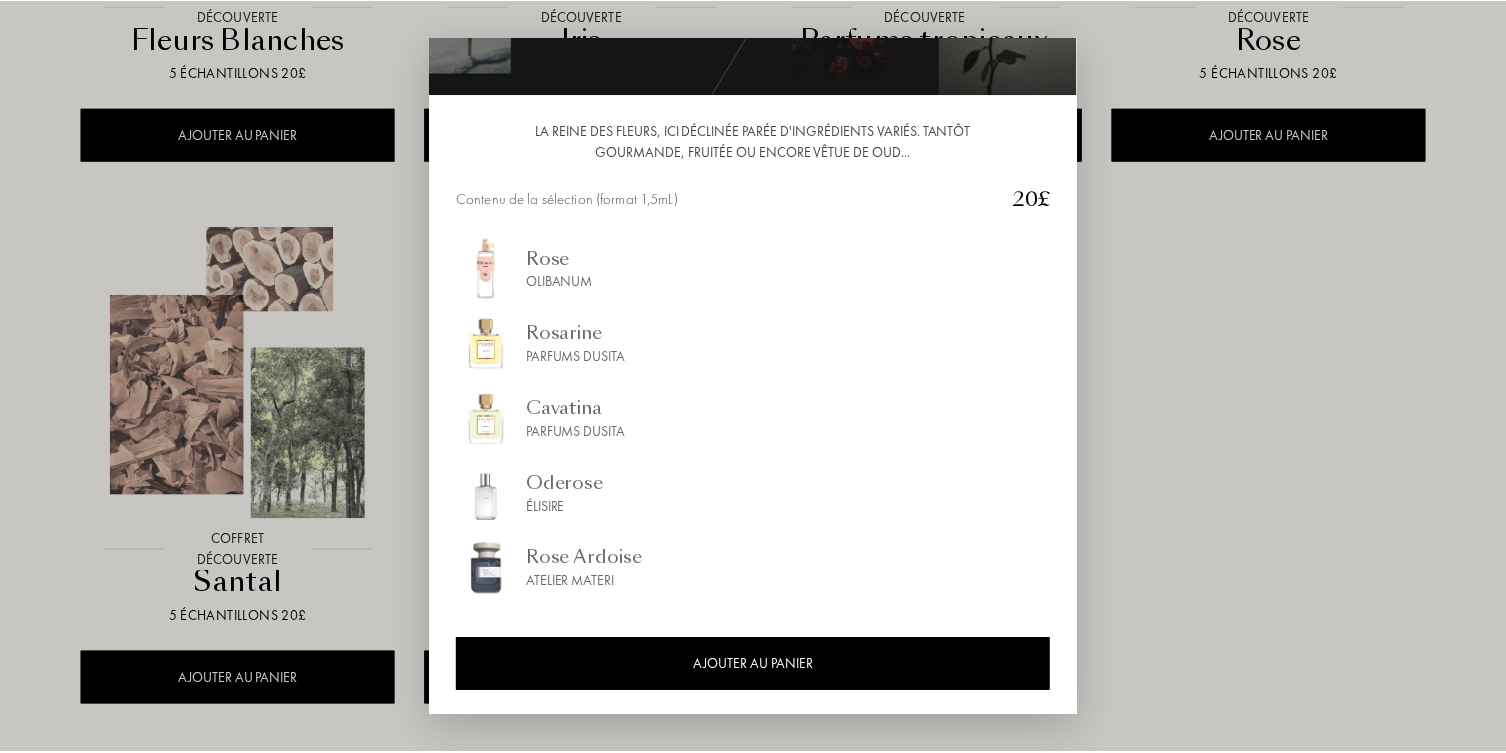 scroll, scrollTop: 152, scrollLeft: 0, axis: vertical 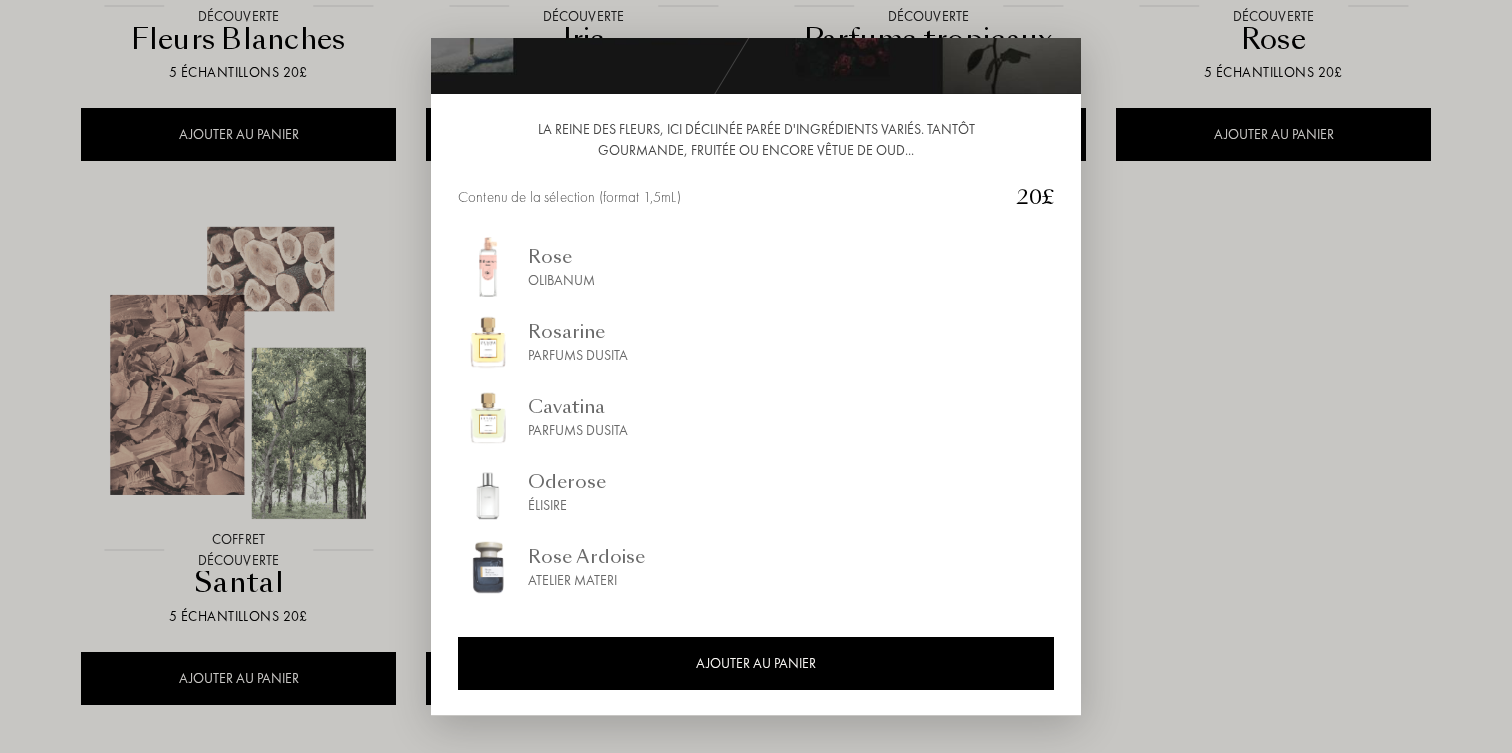 click at bounding box center [756, 376] 